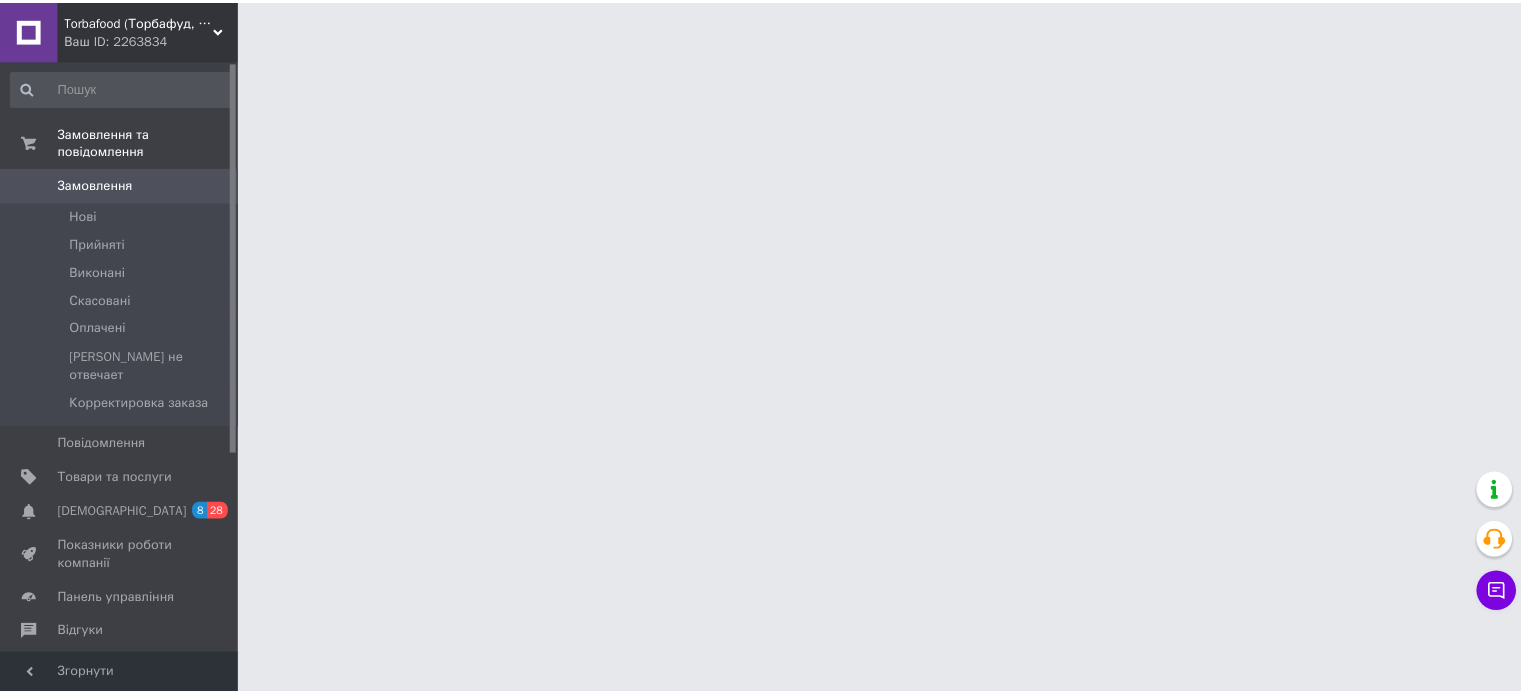 scroll, scrollTop: 0, scrollLeft: 0, axis: both 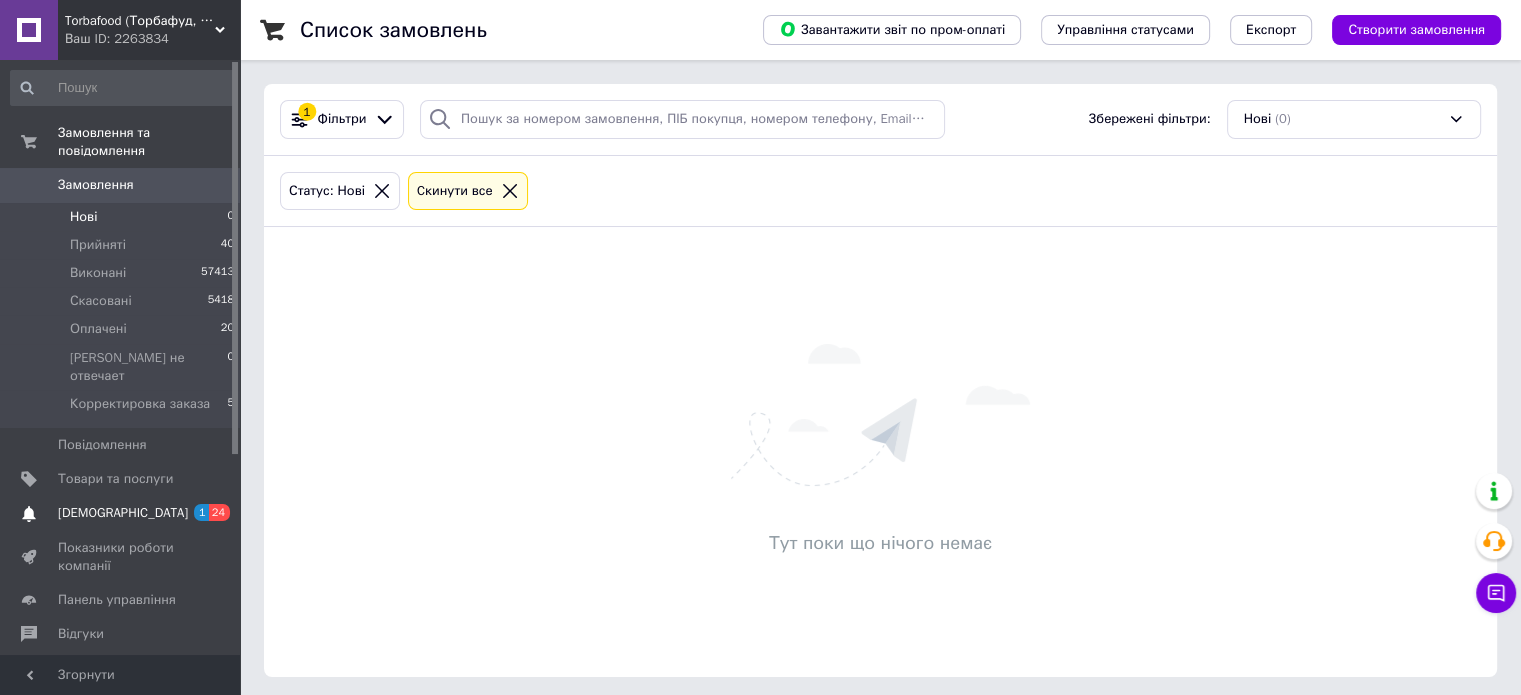 click on "[DEMOGRAPHIC_DATA]" at bounding box center (121, 513) 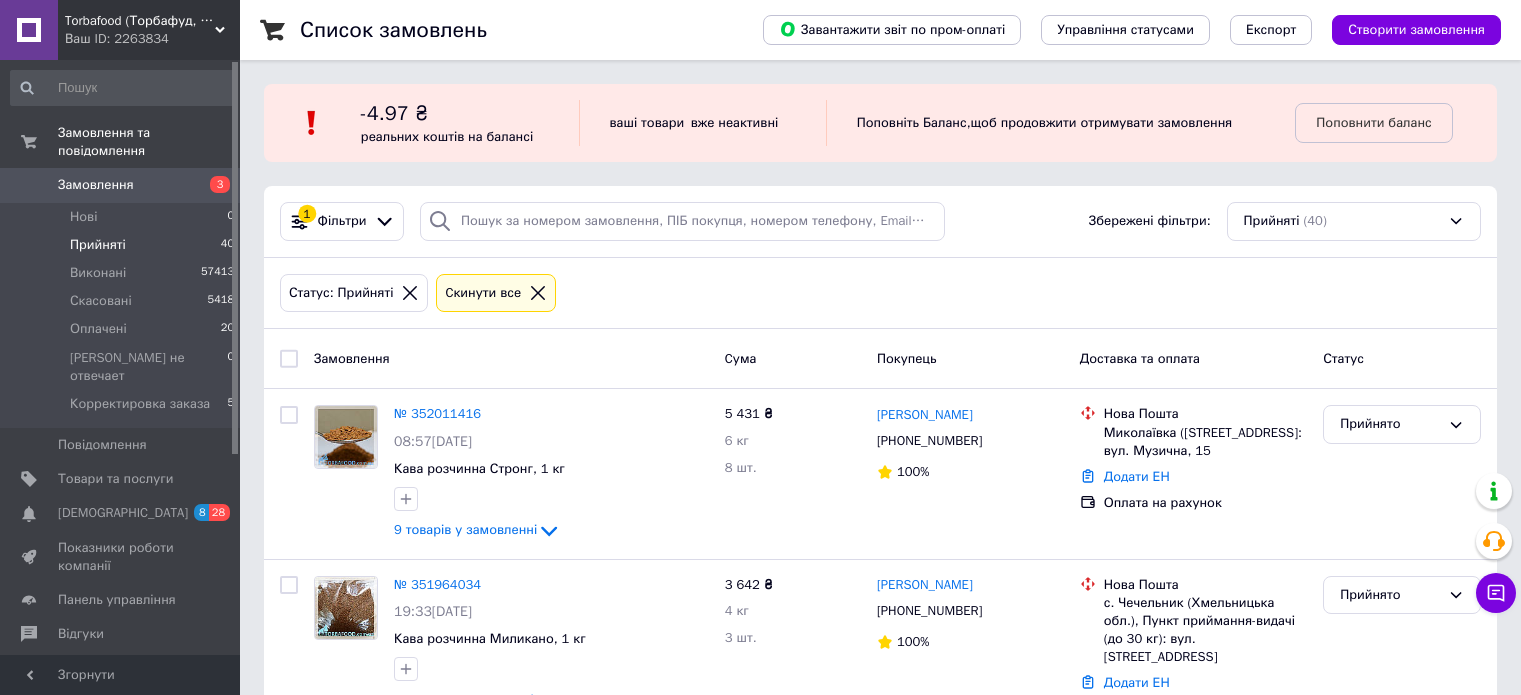 scroll, scrollTop: 0, scrollLeft: 0, axis: both 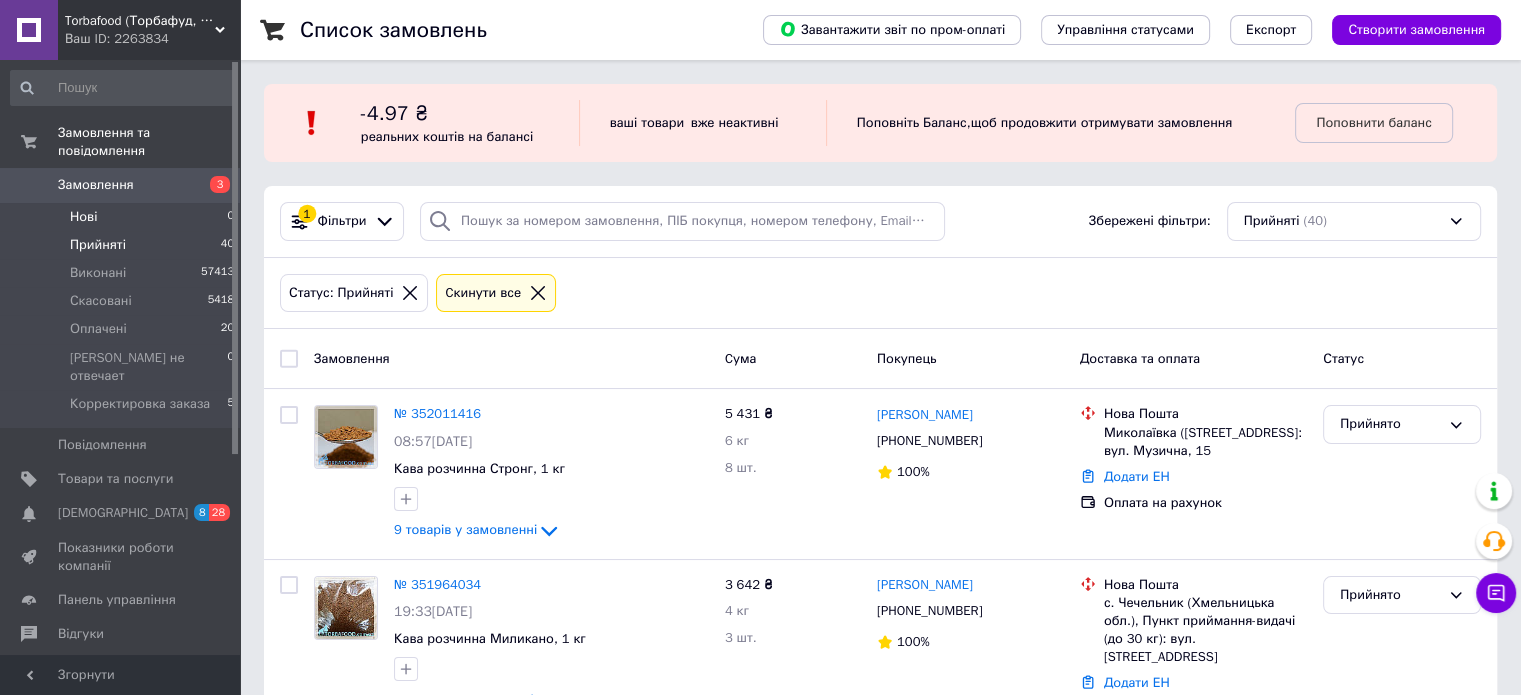 click on "Нові" at bounding box center [83, 217] 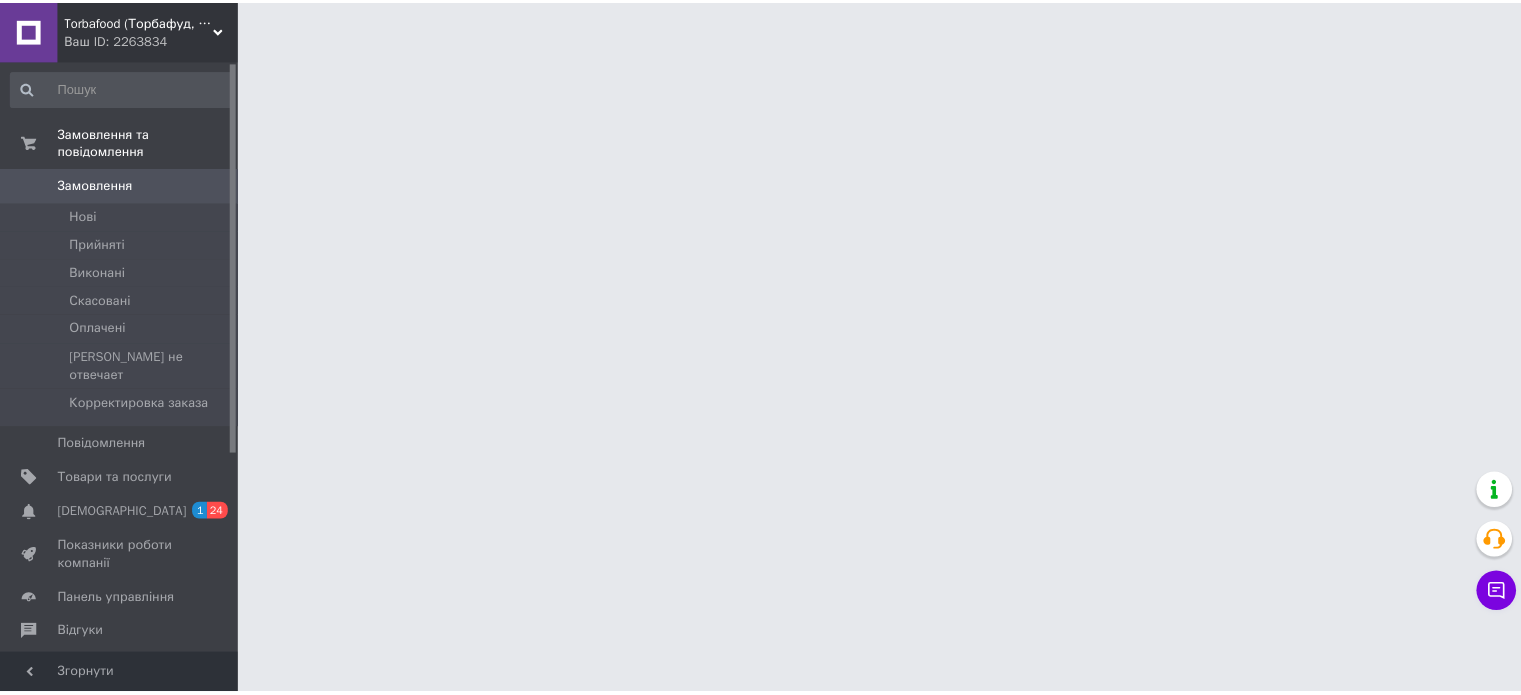 scroll, scrollTop: 0, scrollLeft: 0, axis: both 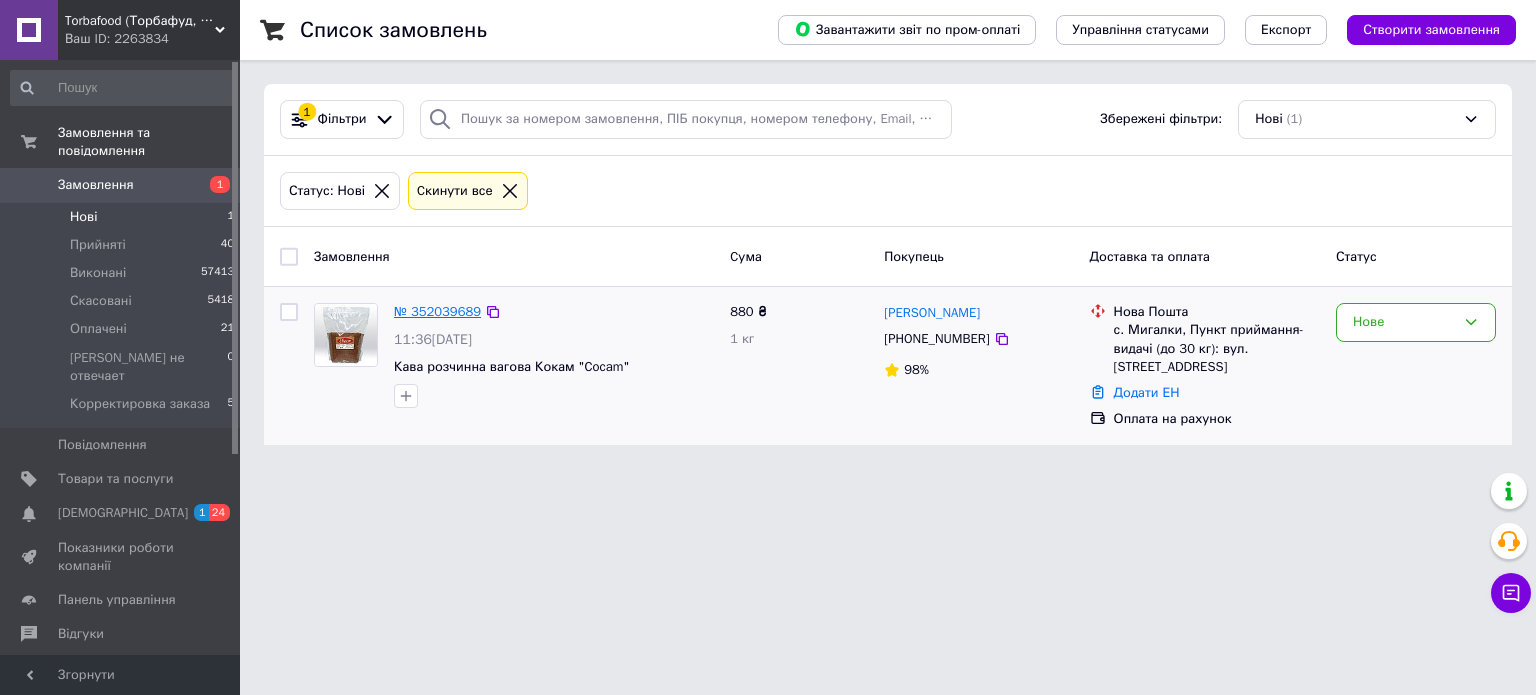 click on "№ 352039689" at bounding box center [437, 311] 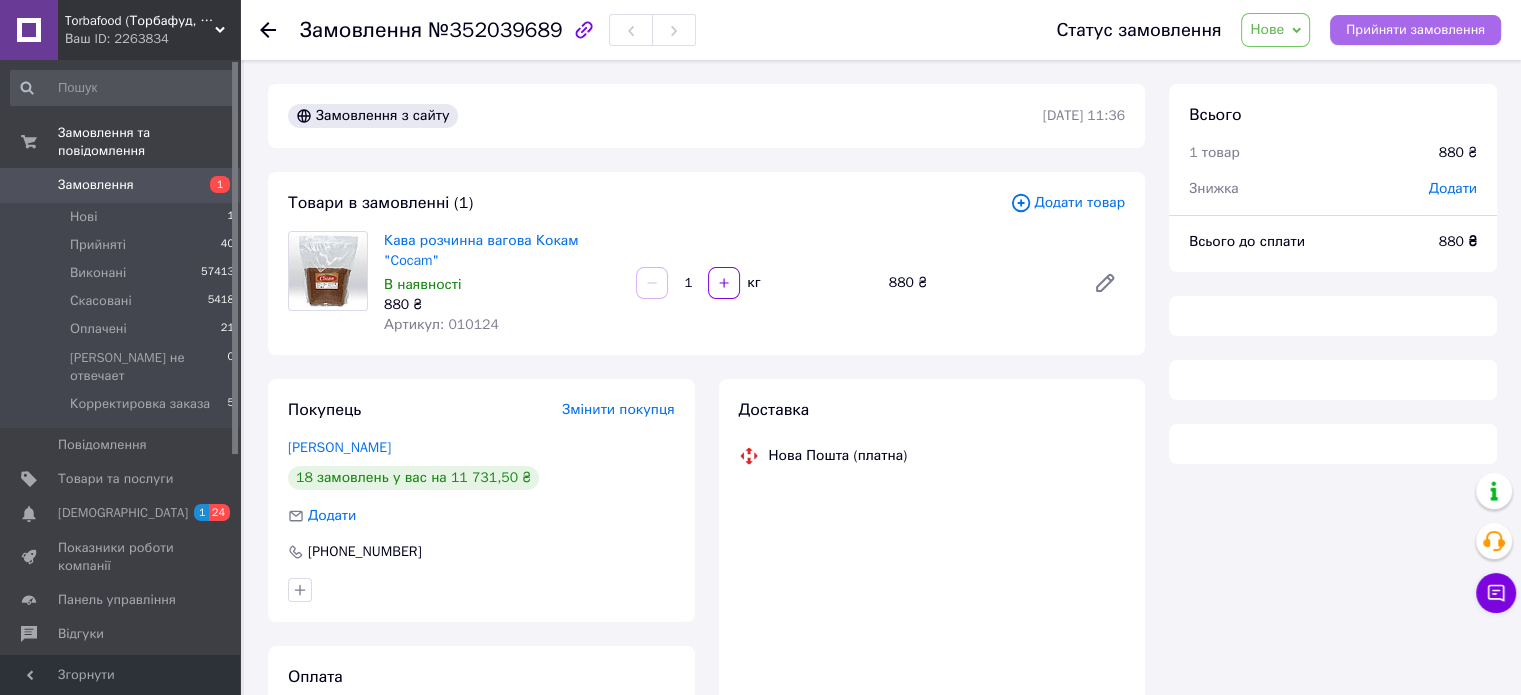 click on "Прийняти замовлення" at bounding box center (1415, 30) 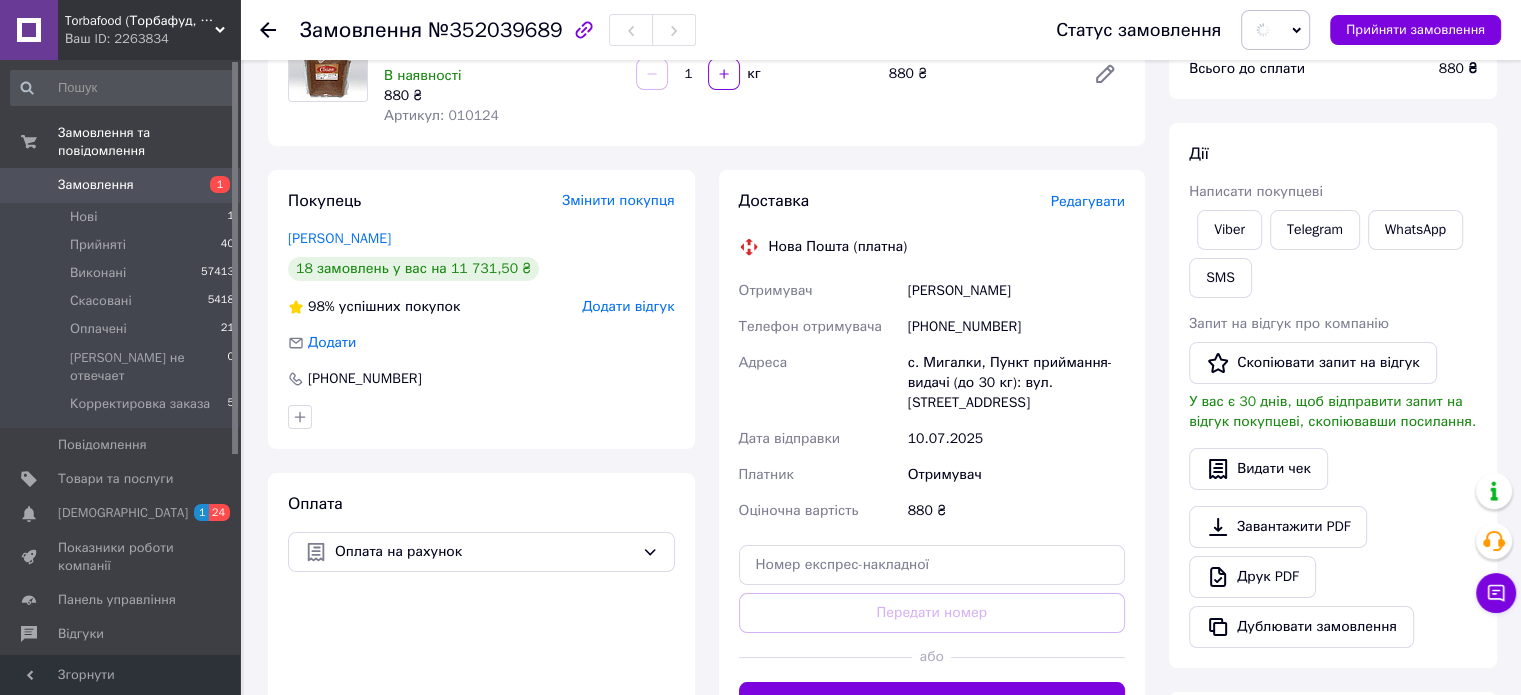 scroll, scrollTop: 324, scrollLeft: 0, axis: vertical 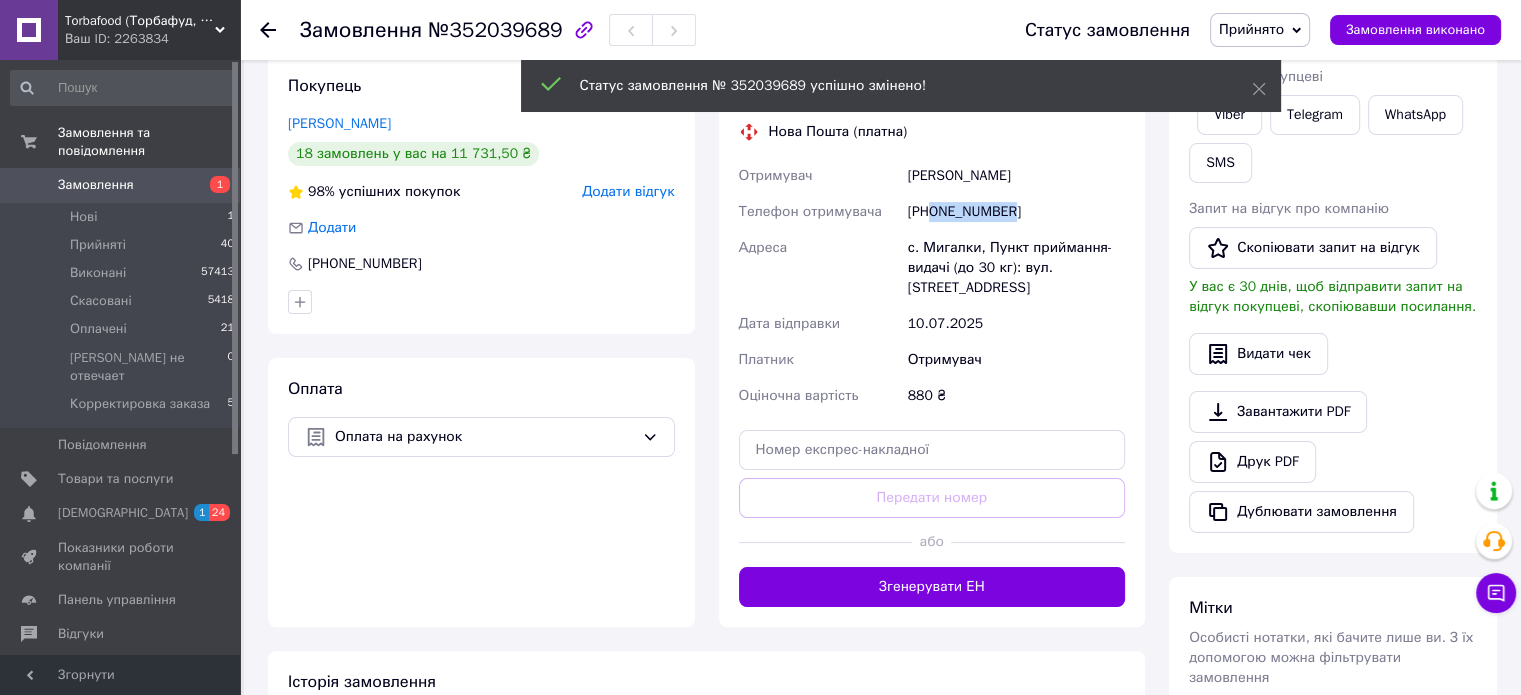 drag, startPoint x: 1034, startPoint y: 219, endPoint x: 933, endPoint y: 223, distance: 101.07918 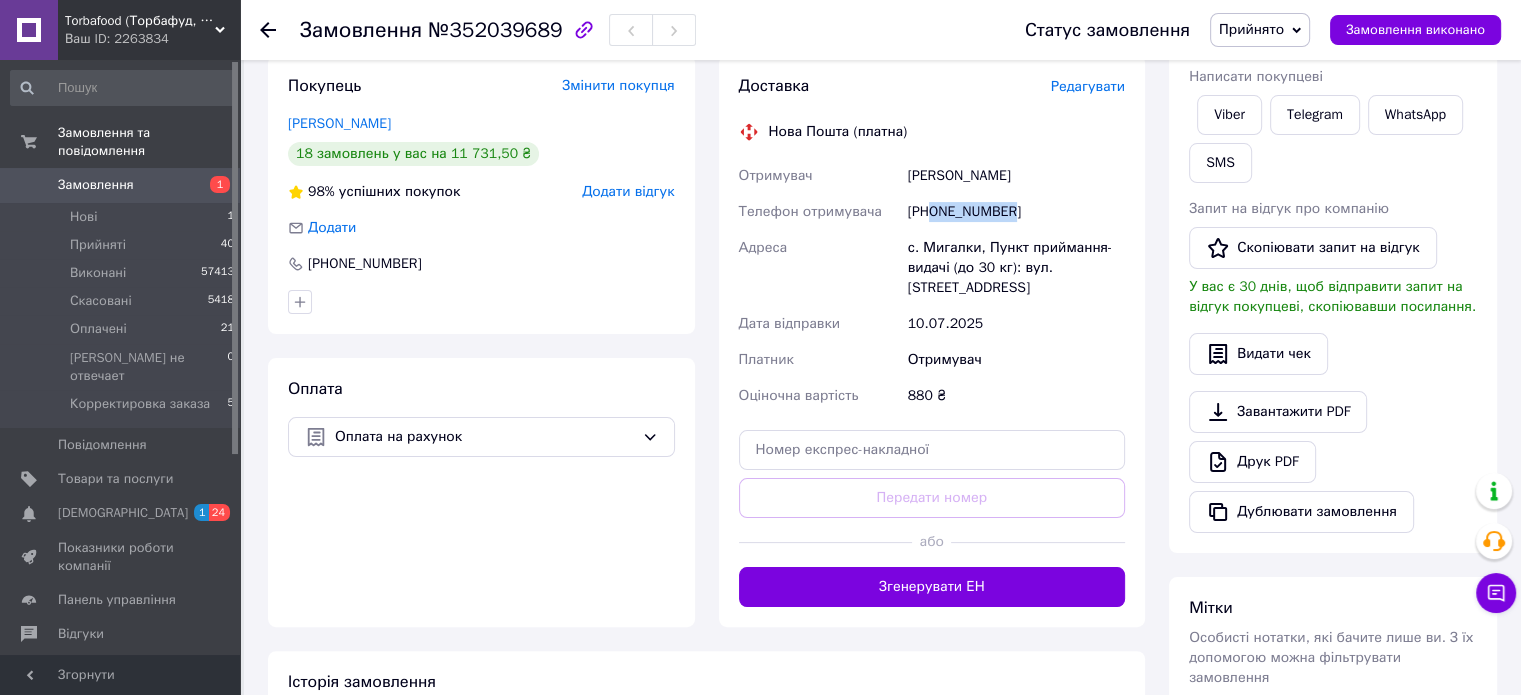 copy on "0987094182" 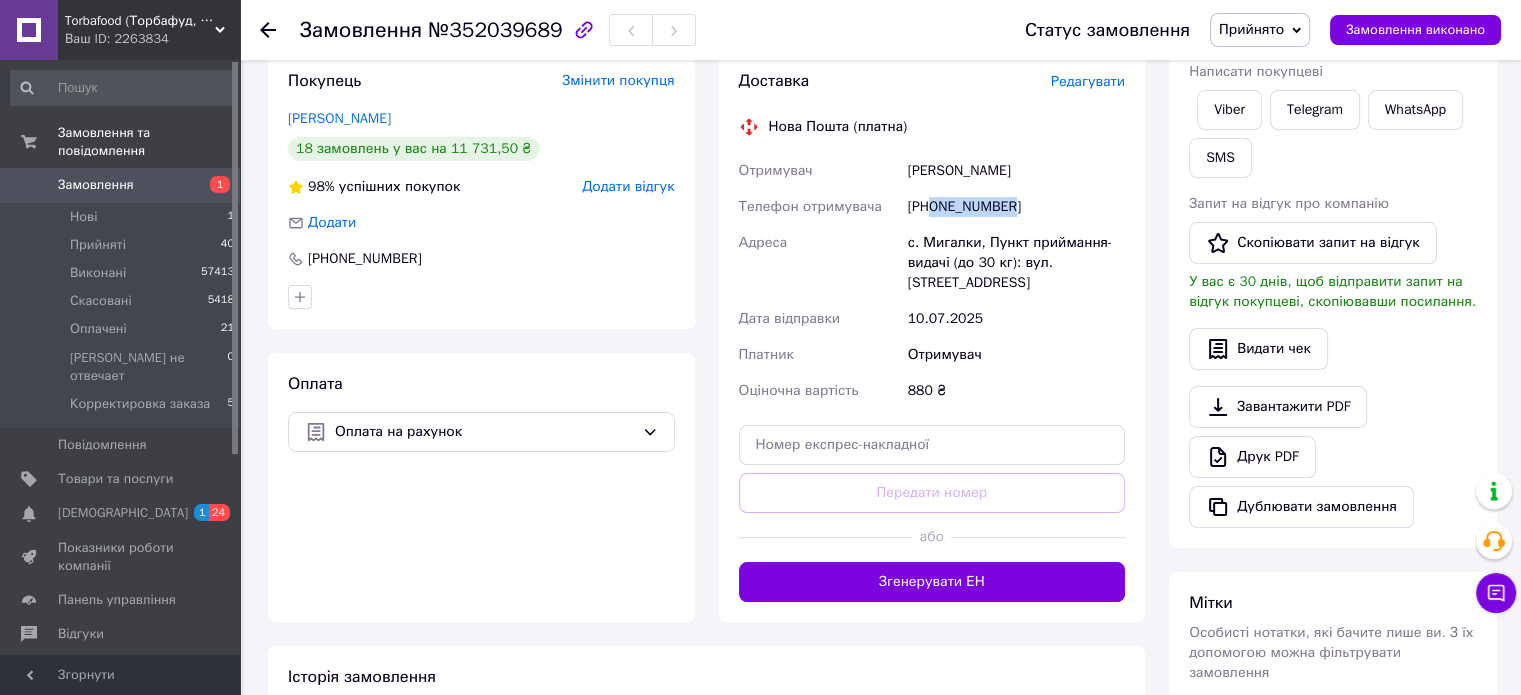 scroll, scrollTop: 333, scrollLeft: 0, axis: vertical 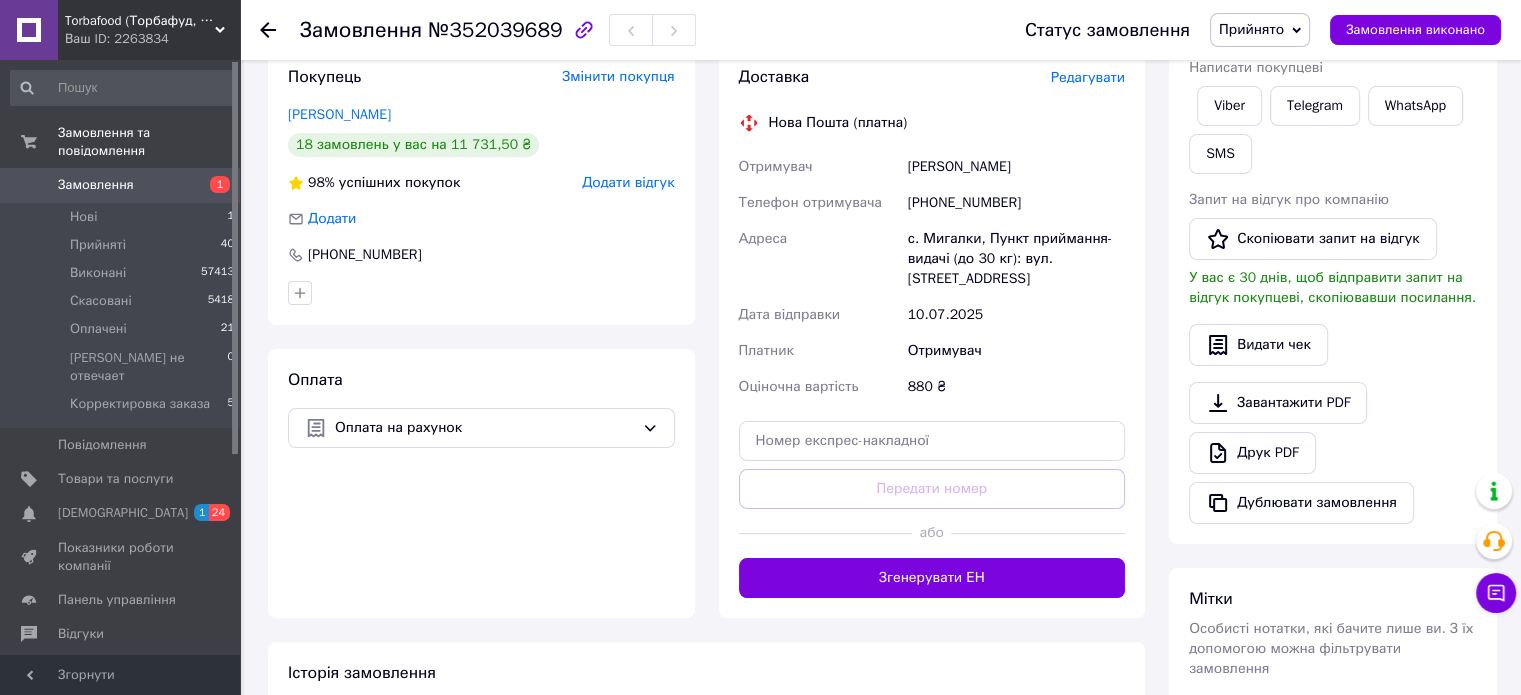 click 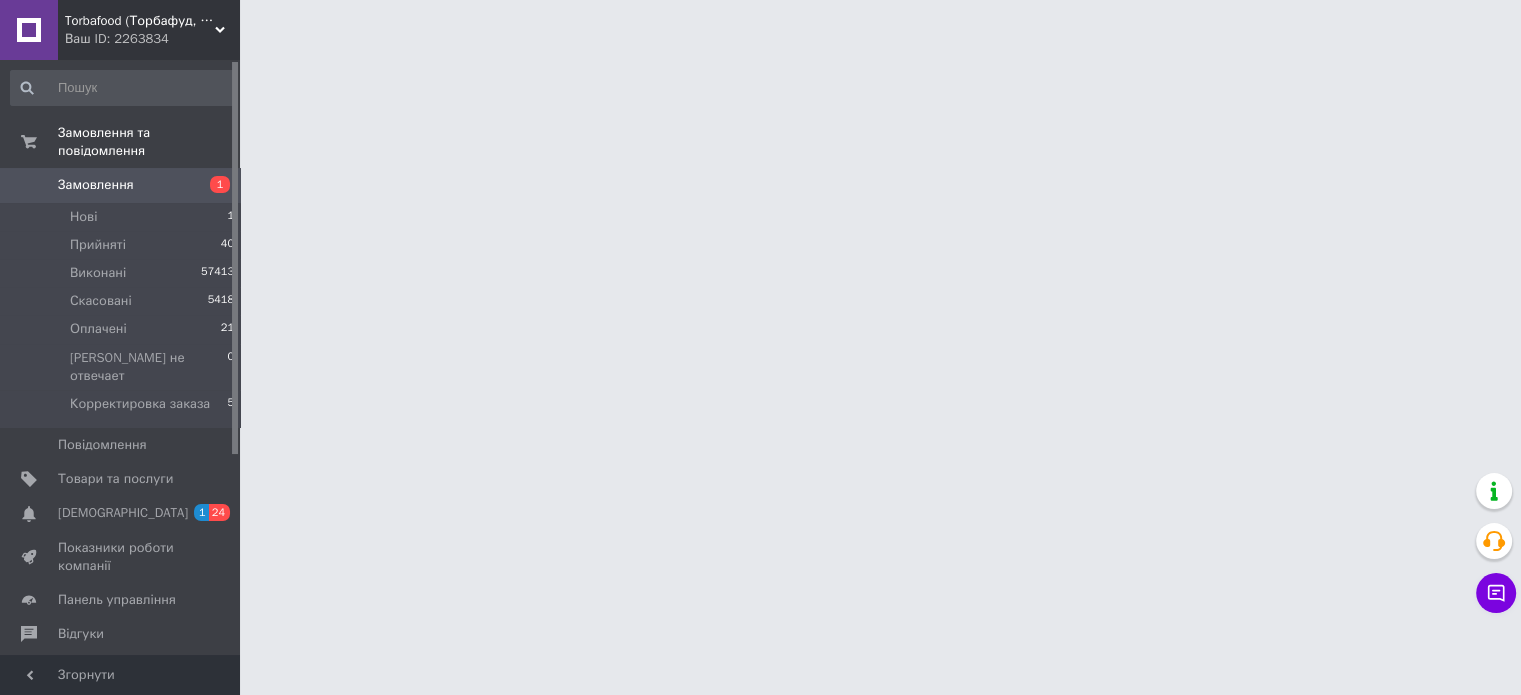 scroll, scrollTop: 0, scrollLeft: 0, axis: both 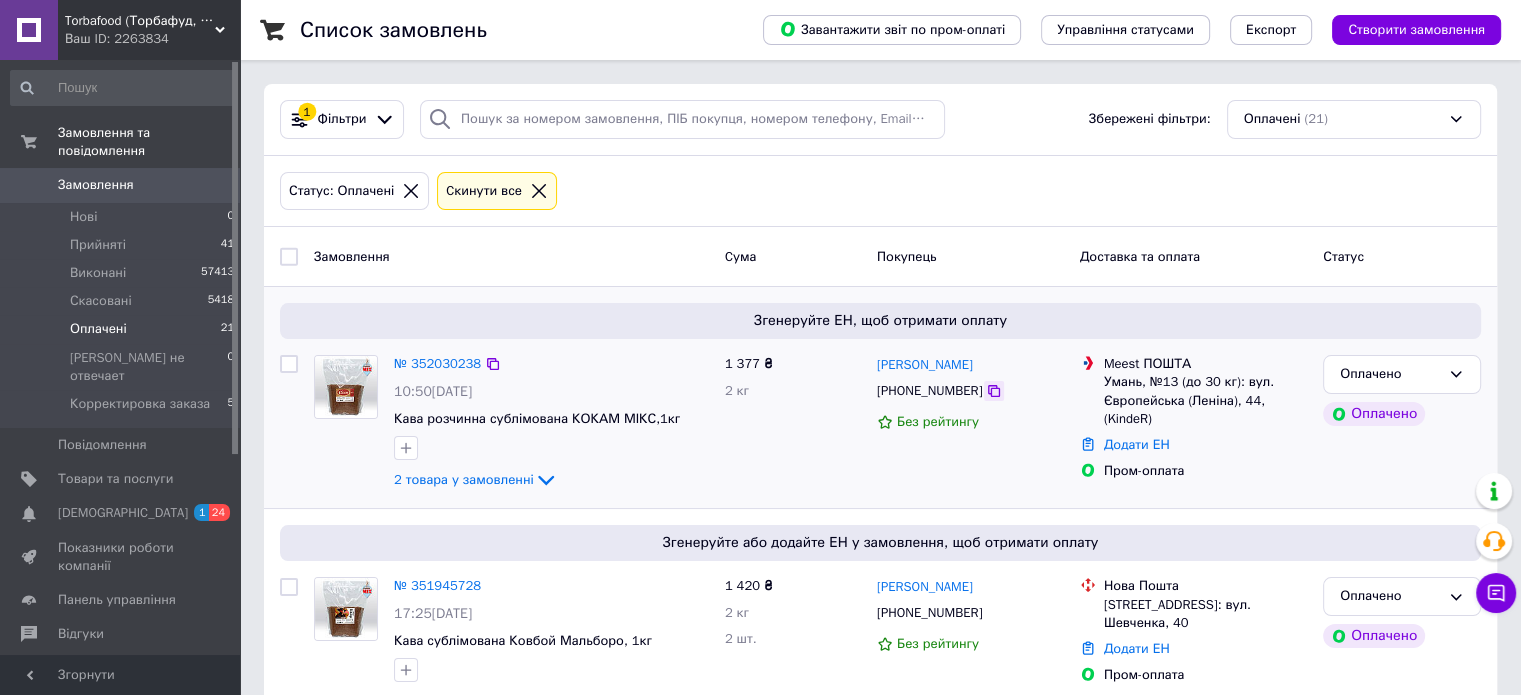 click 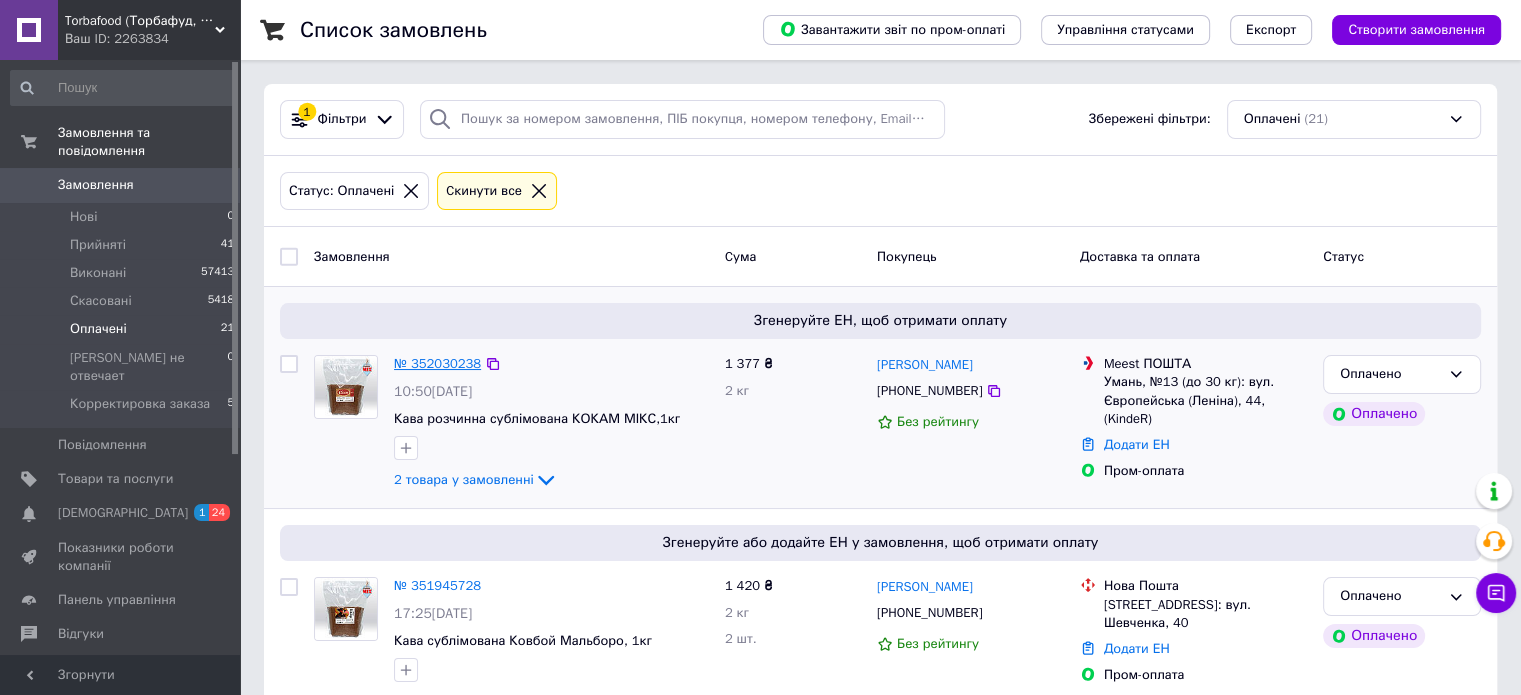 click on "№ 352030238" at bounding box center (437, 363) 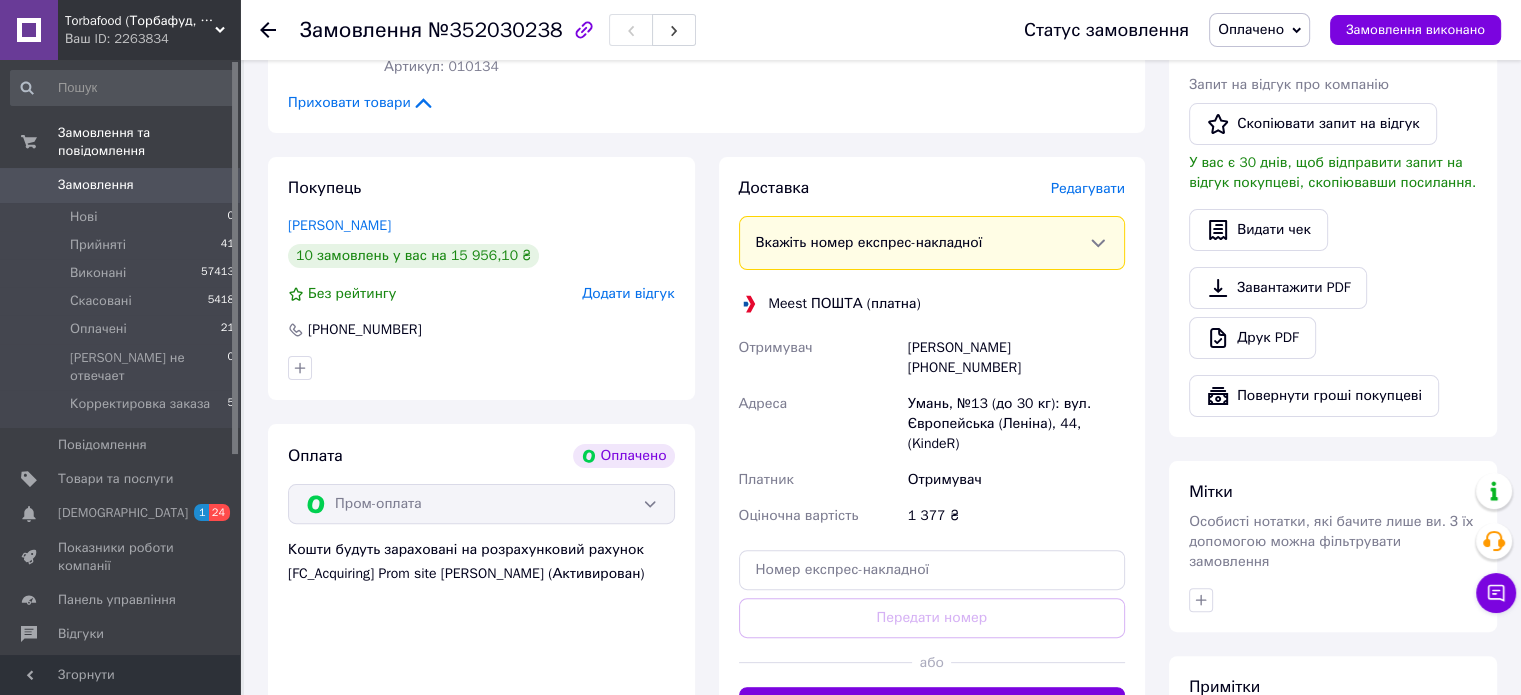 scroll, scrollTop: 500, scrollLeft: 0, axis: vertical 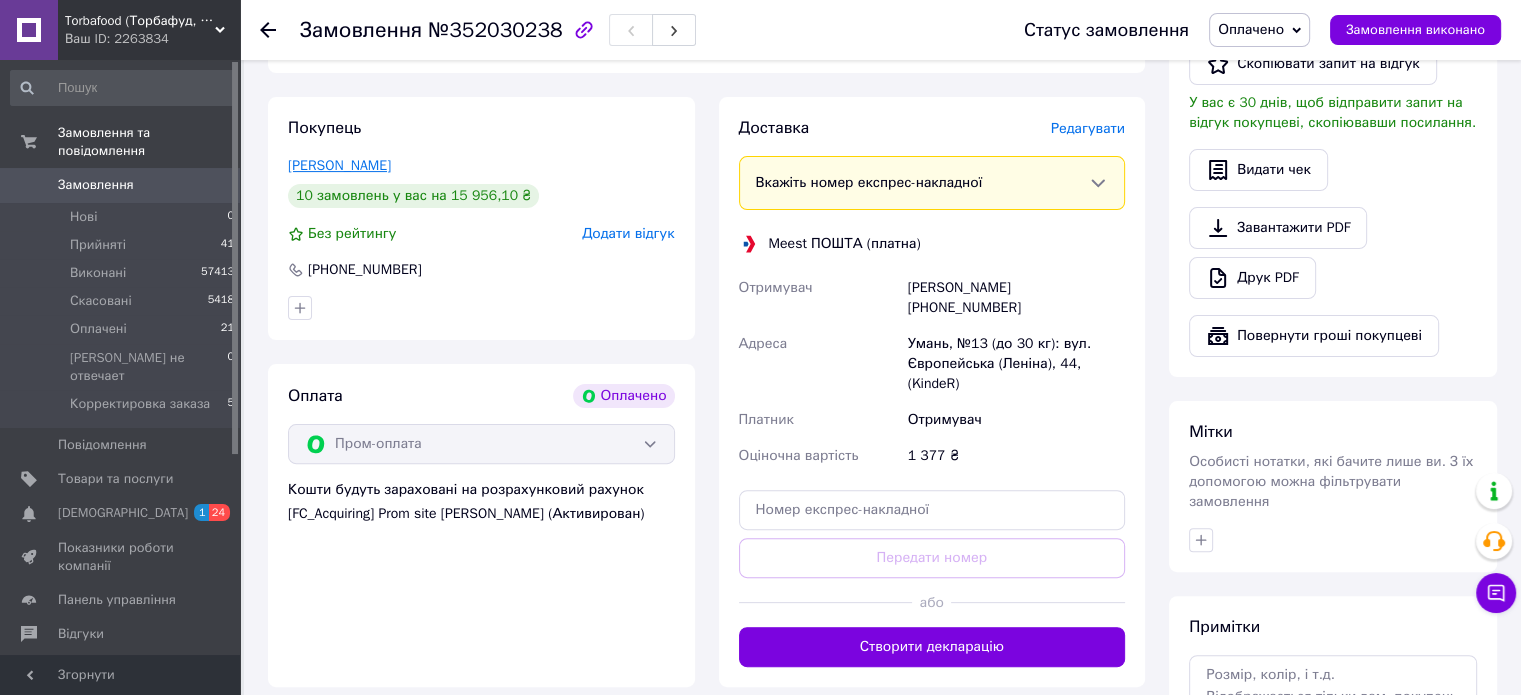 click on "Стась Вадим" at bounding box center [339, 165] 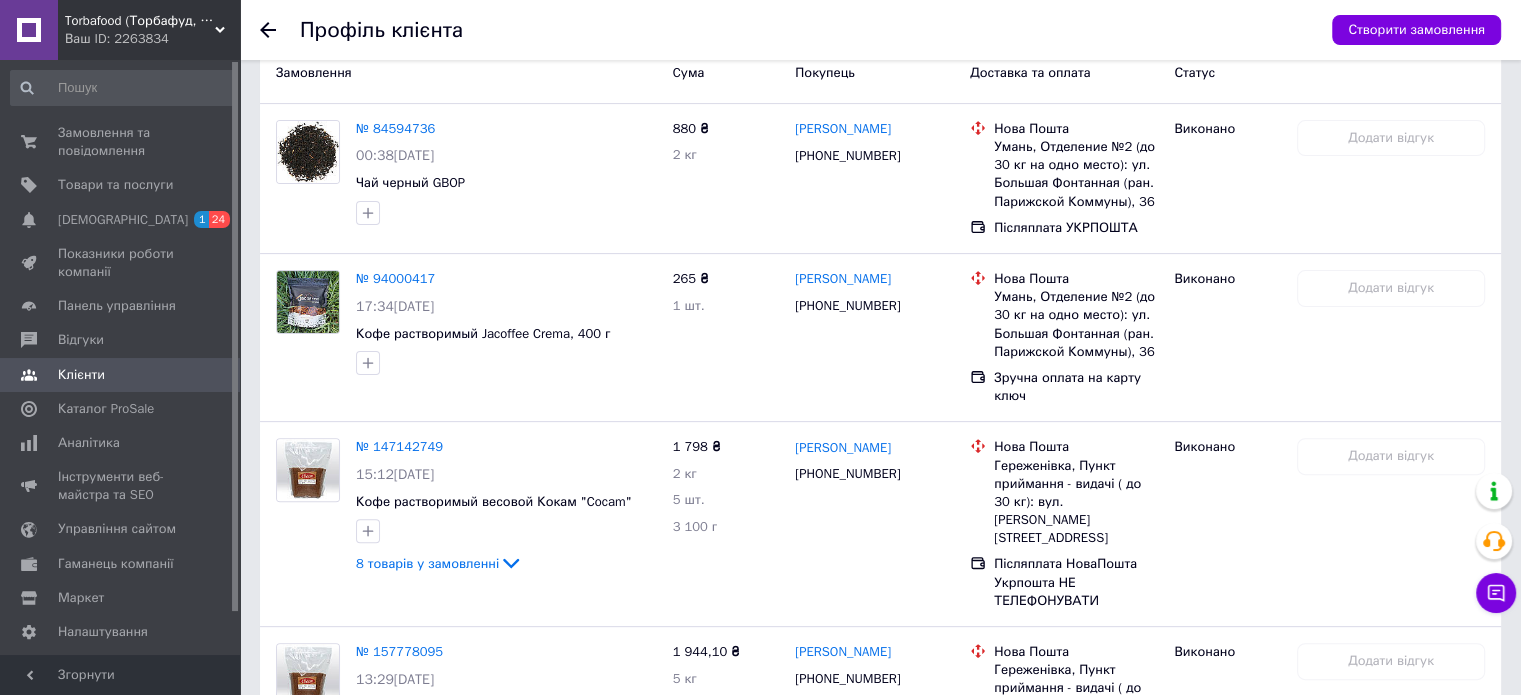 scroll, scrollTop: 666, scrollLeft: 0, axis: vertical 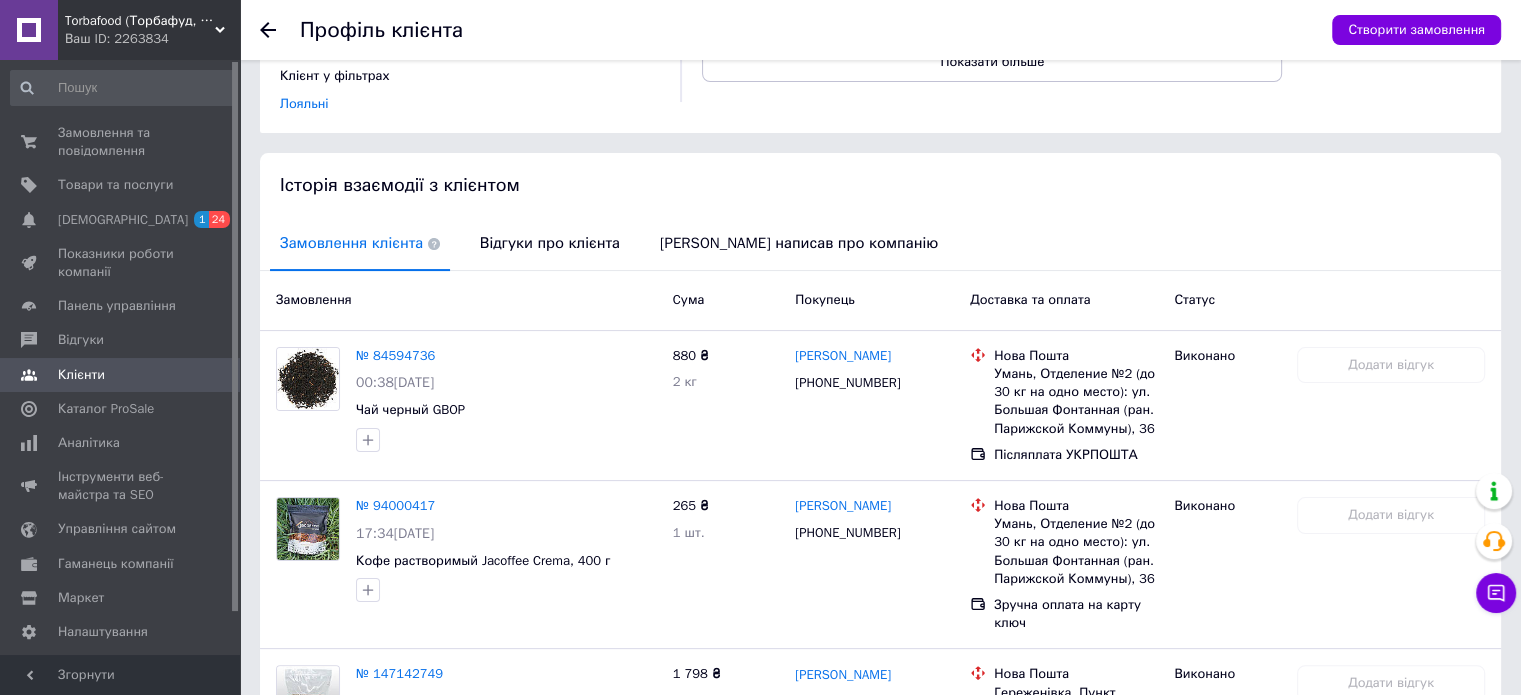 click 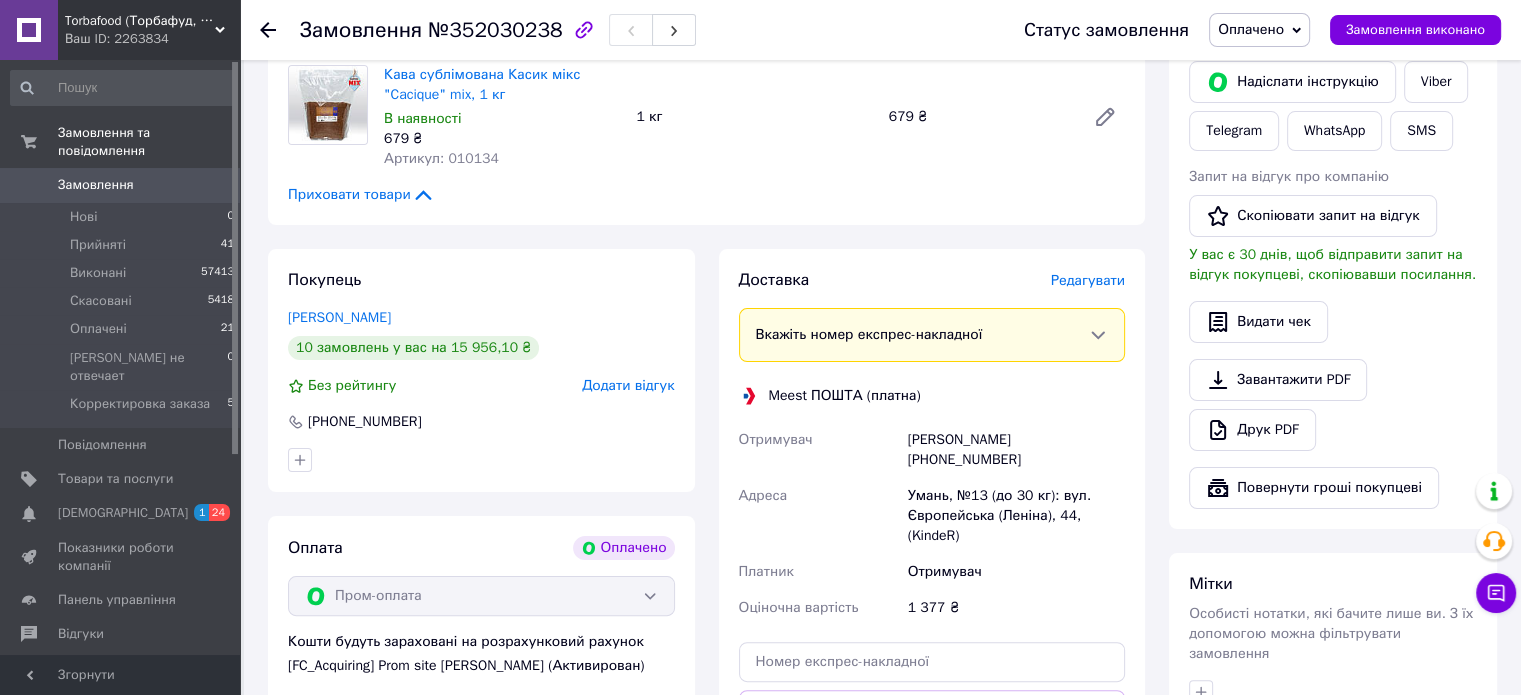 scroll, scrollTop: 385, scrollLeft: 0, axis: vertical 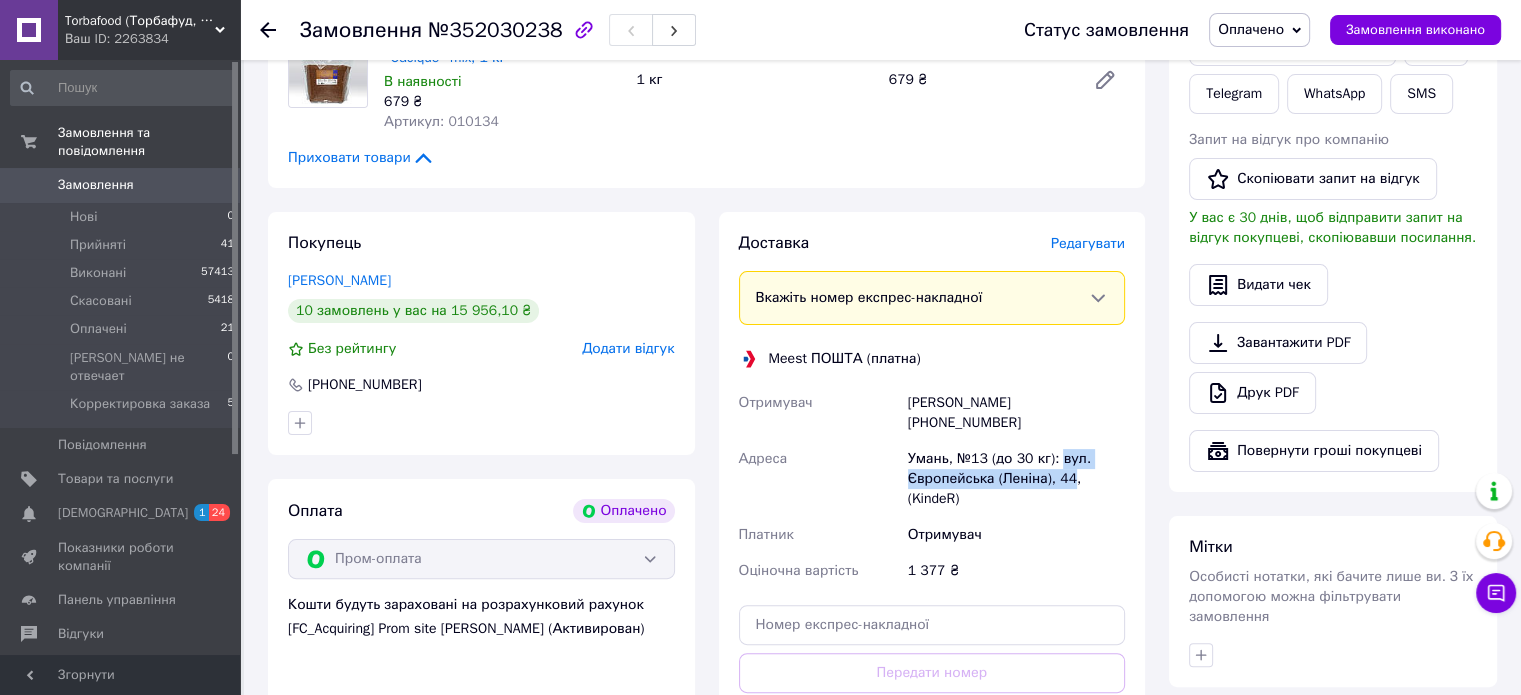 drag, startPoint x: 1056, startPoint y: 441, endPoint x: 1068, endPoint y: 453, distance: 16.970562 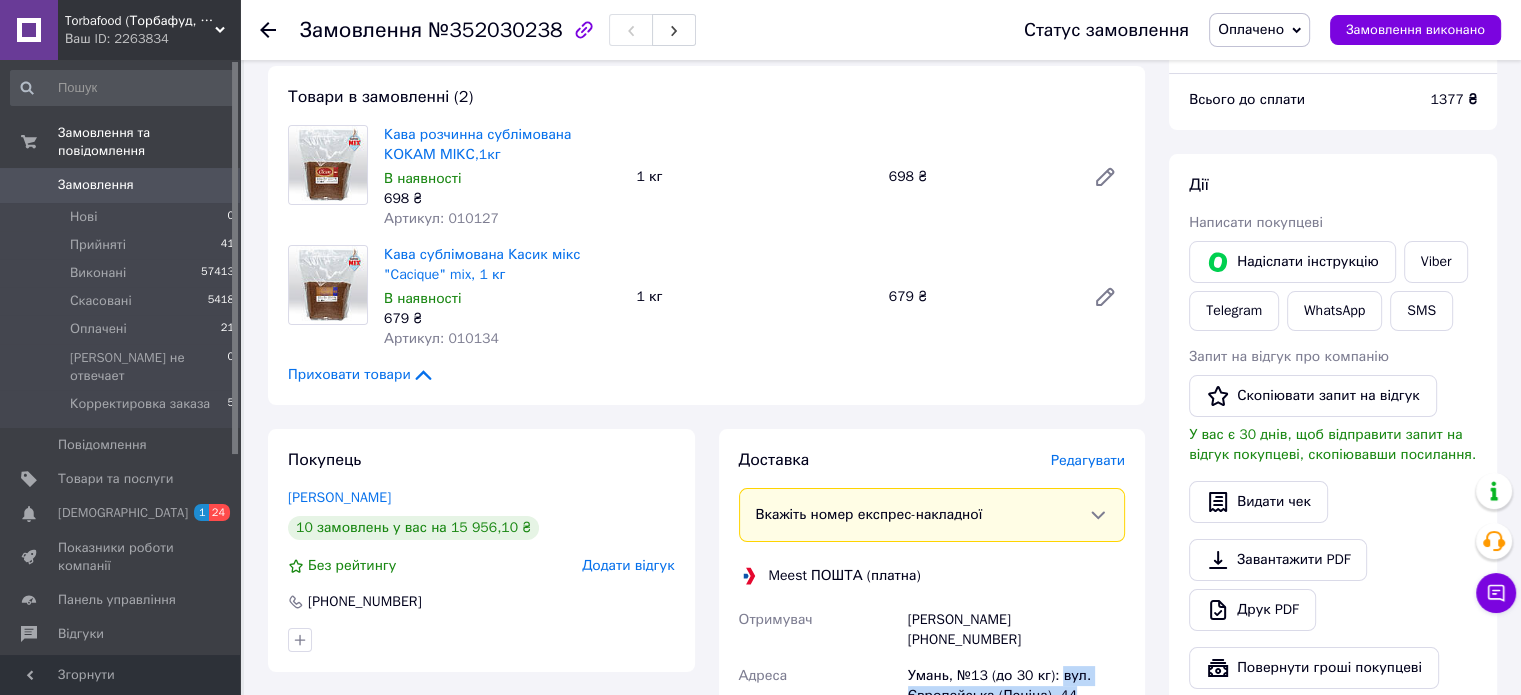 scroll, scrollTop: 385, scrollLeft: 0, axis: vertical 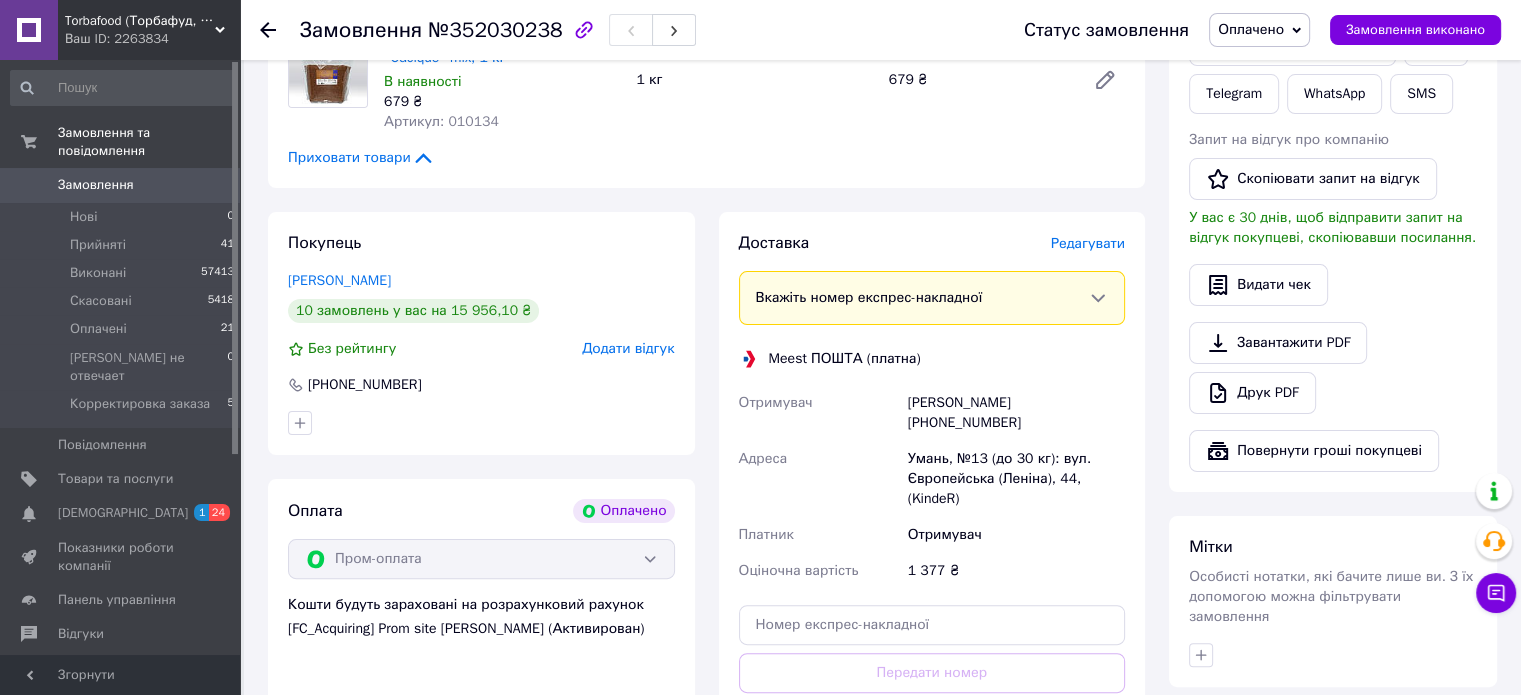 click 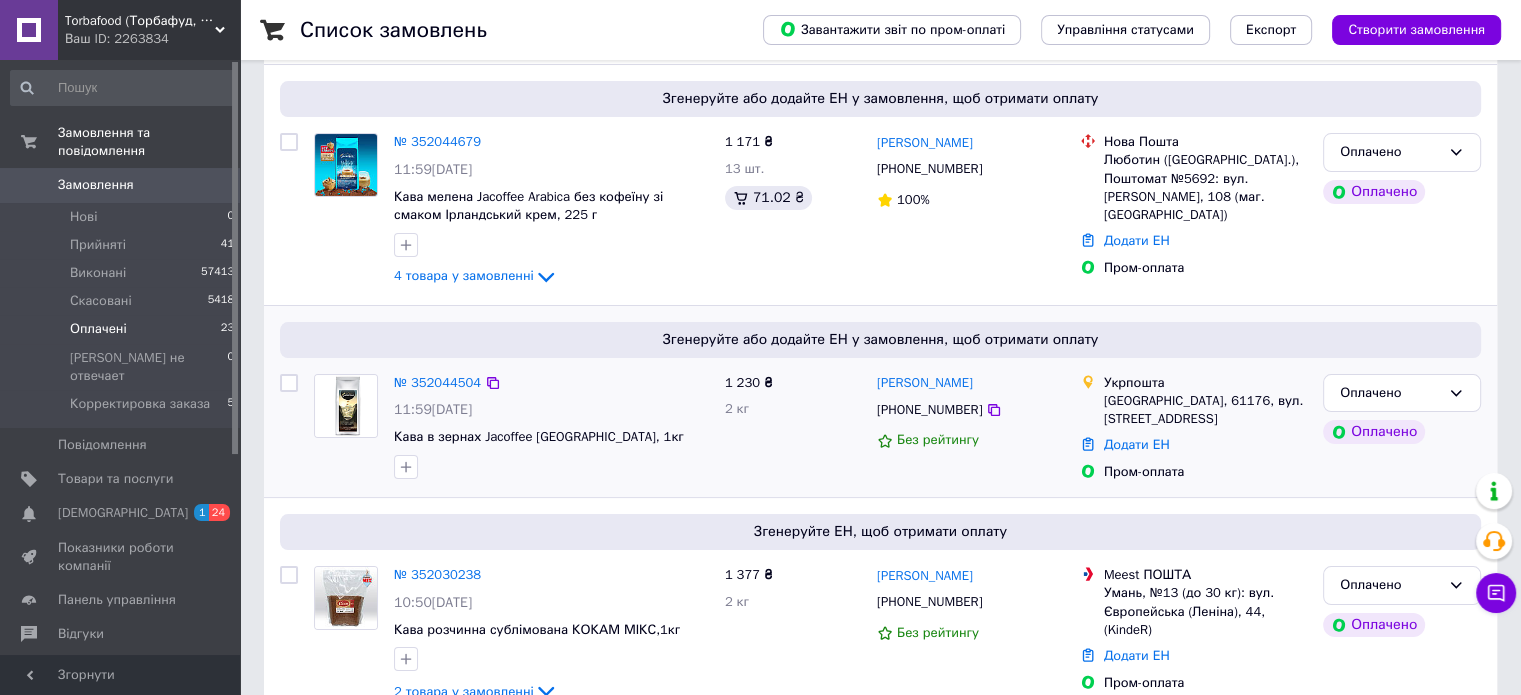 scroll, scrollTop: 166, scrollLeft: 0, axis: vertical 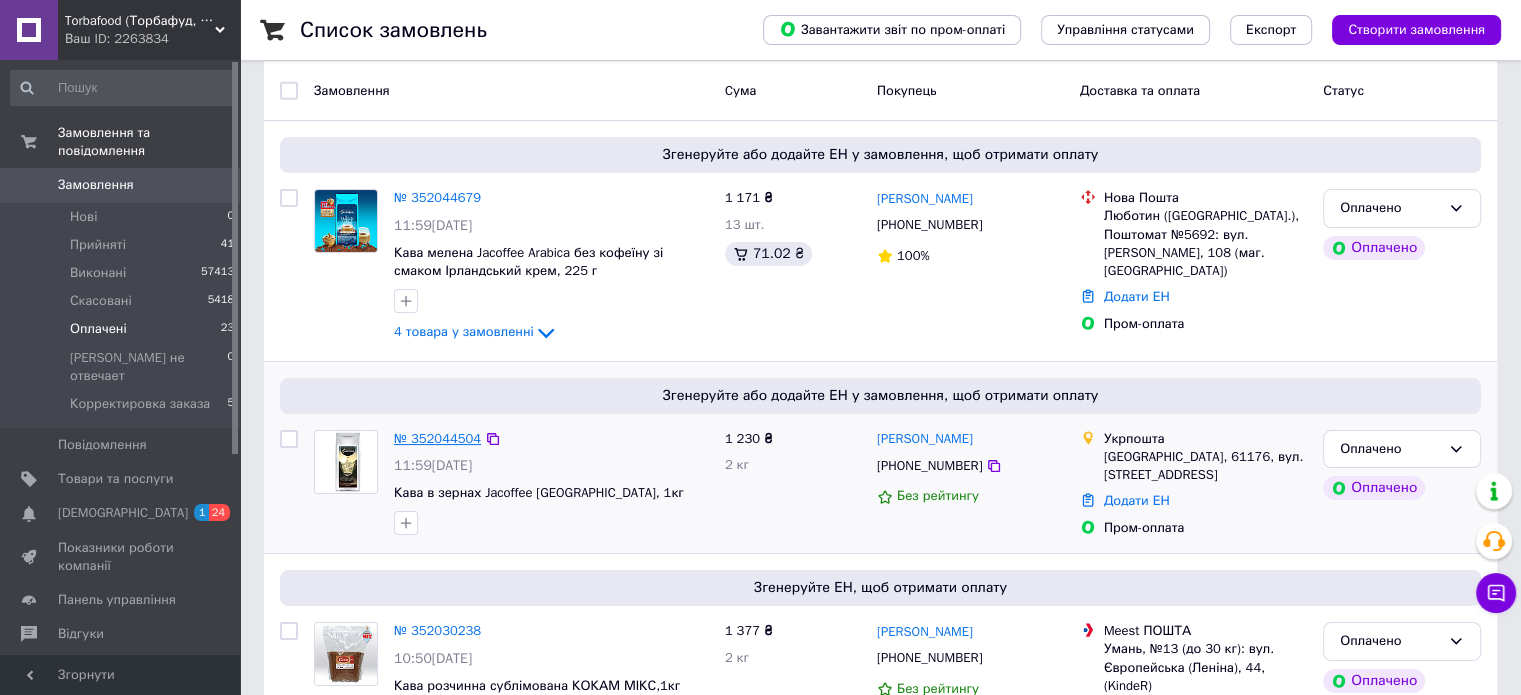 click on "№ 352044504" at bounding box center (437, 438) 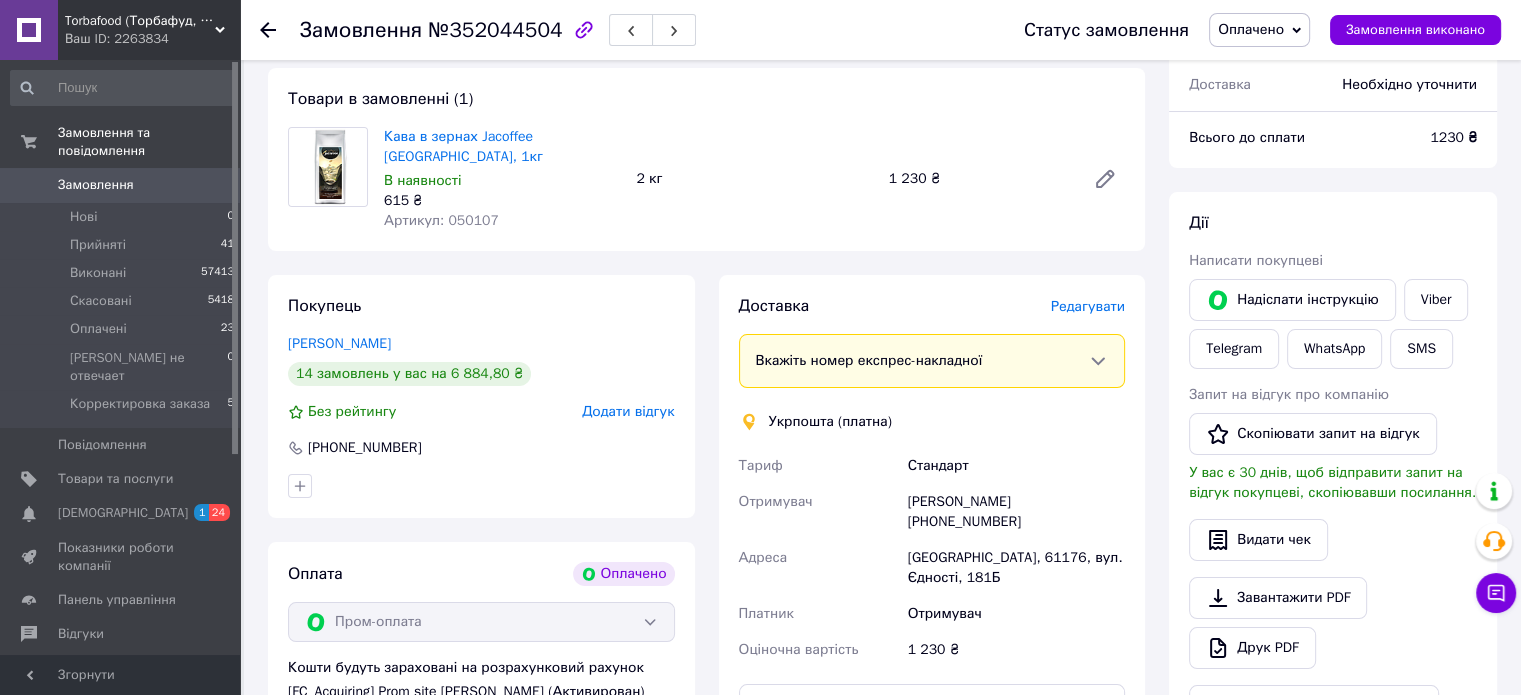 scroll, scrollTop: 333, scrollLeft: 0, axis: vertical 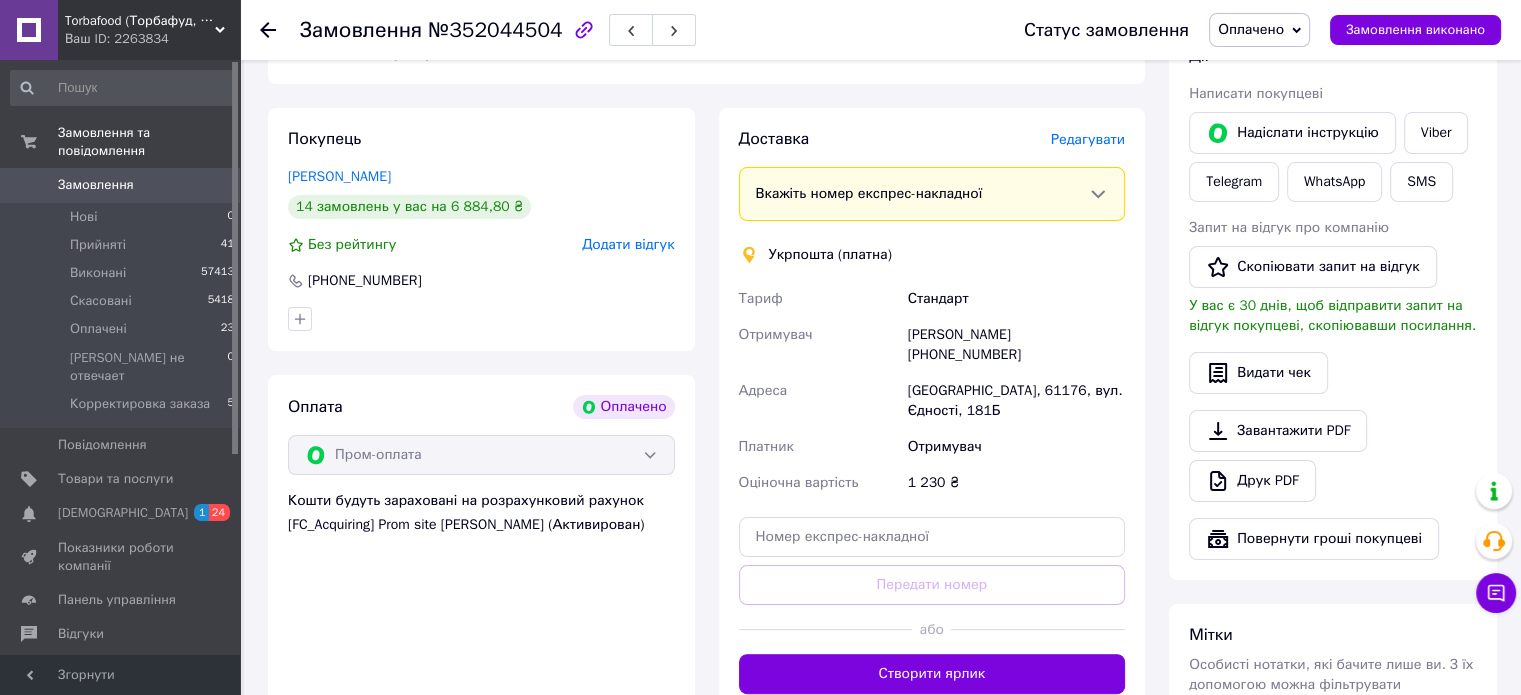 drag, startPoint x: 1008, startPoint y: 336, endPoint x: 932, endPoint y: 341, distance: 76.1643 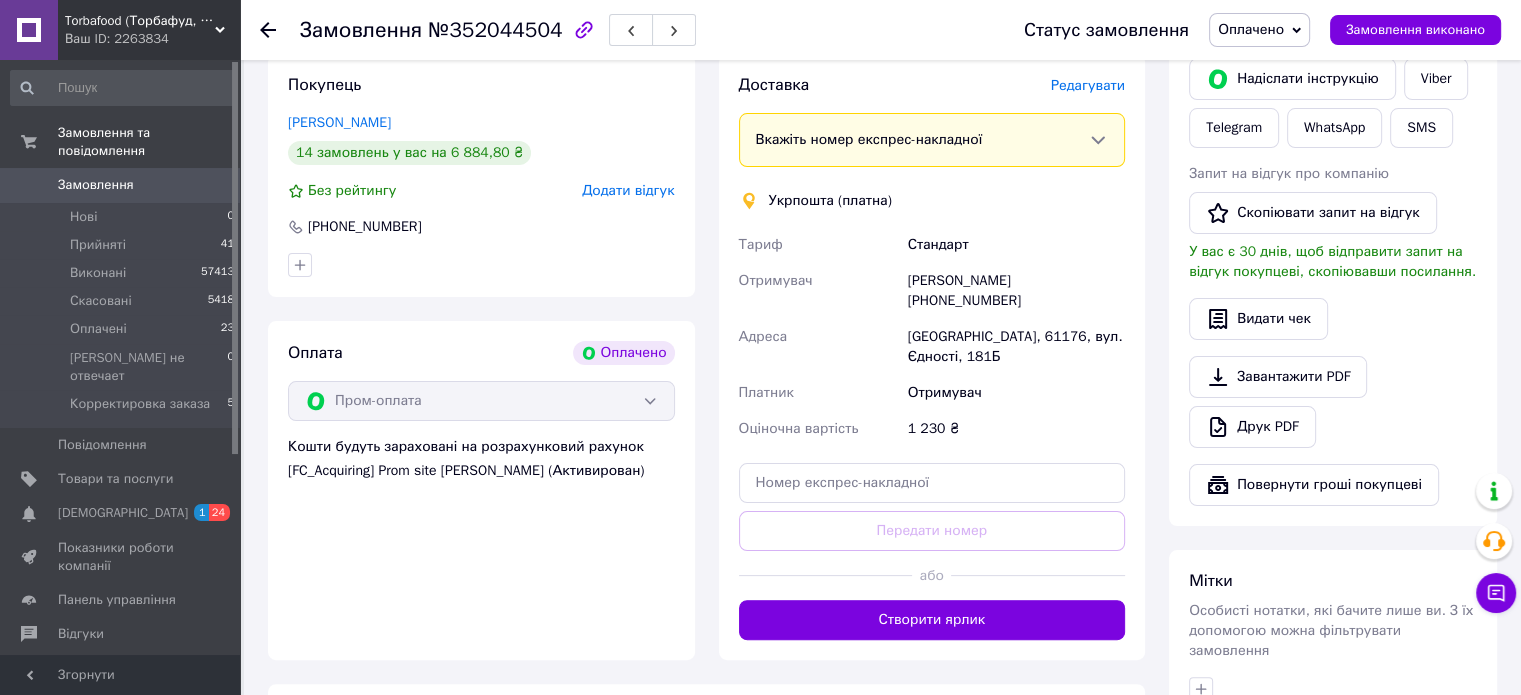 scroll, scrollTop: 500, scrollLeft: 0, axis: vertical 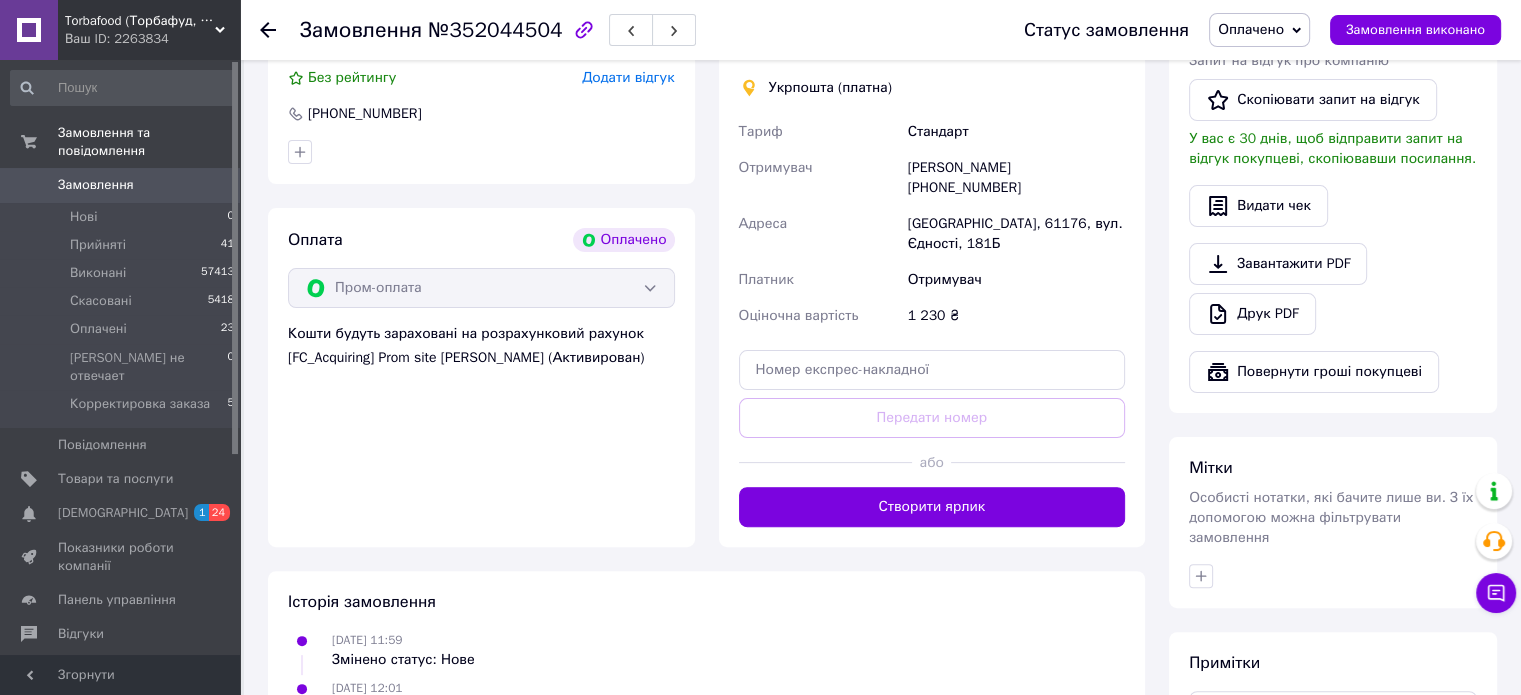 click 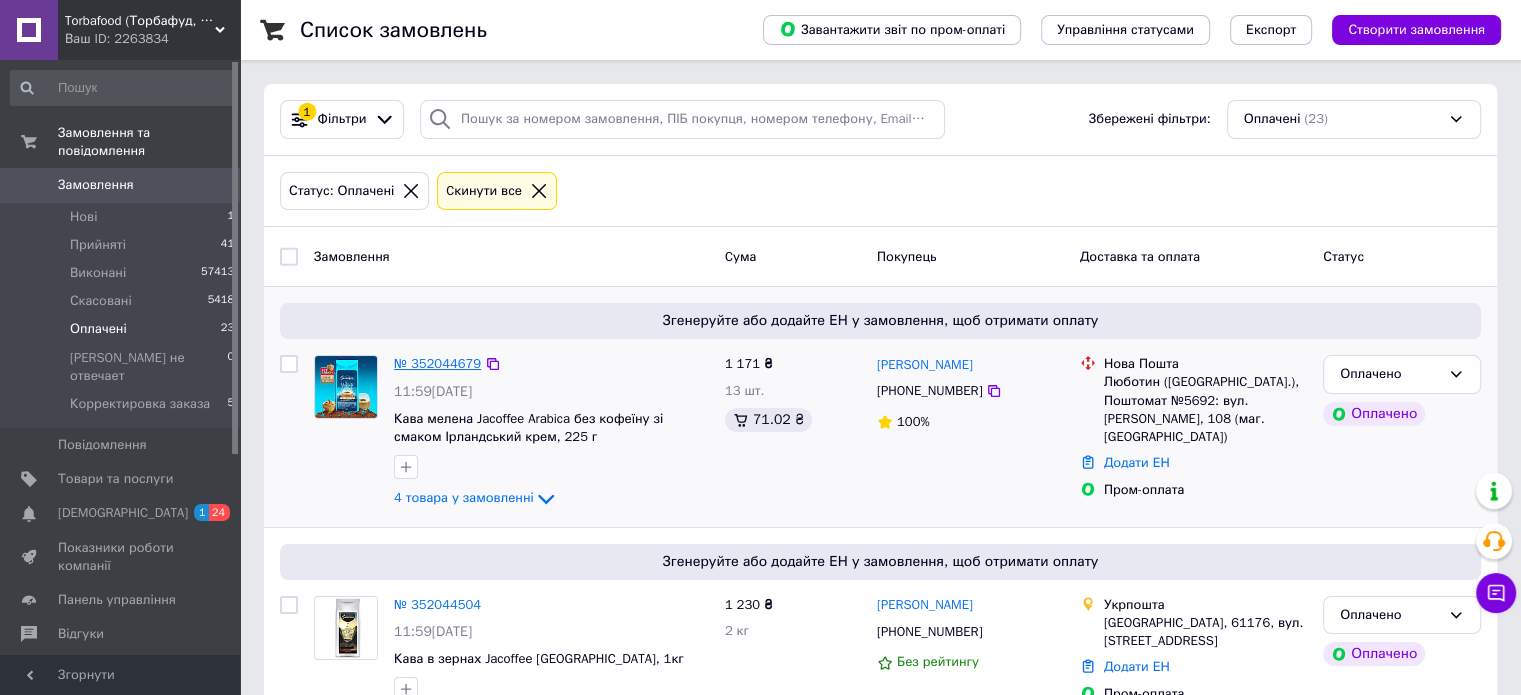 click on "№ 352044679" at bounding box center (437, 363) 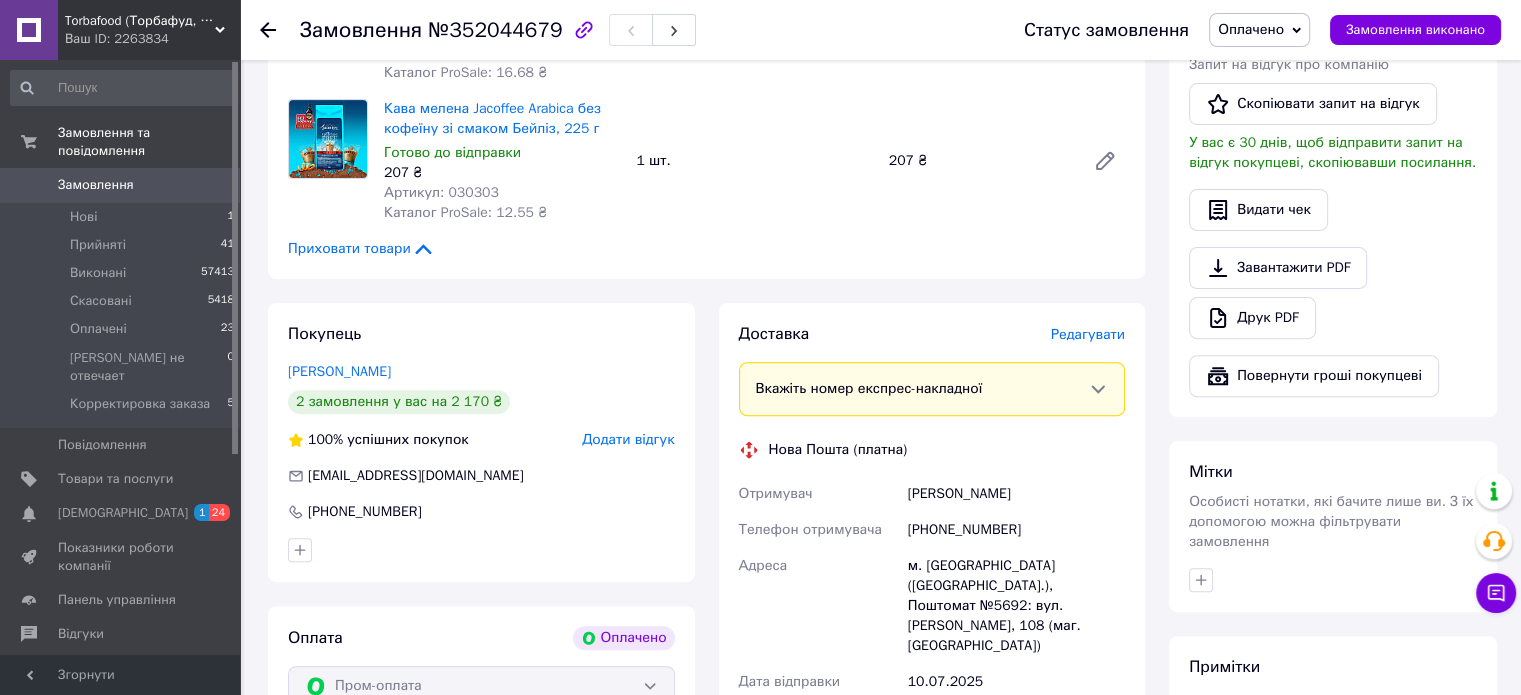 scroll, scrollTop: 666, scrollLeft: 0, axis: vertical 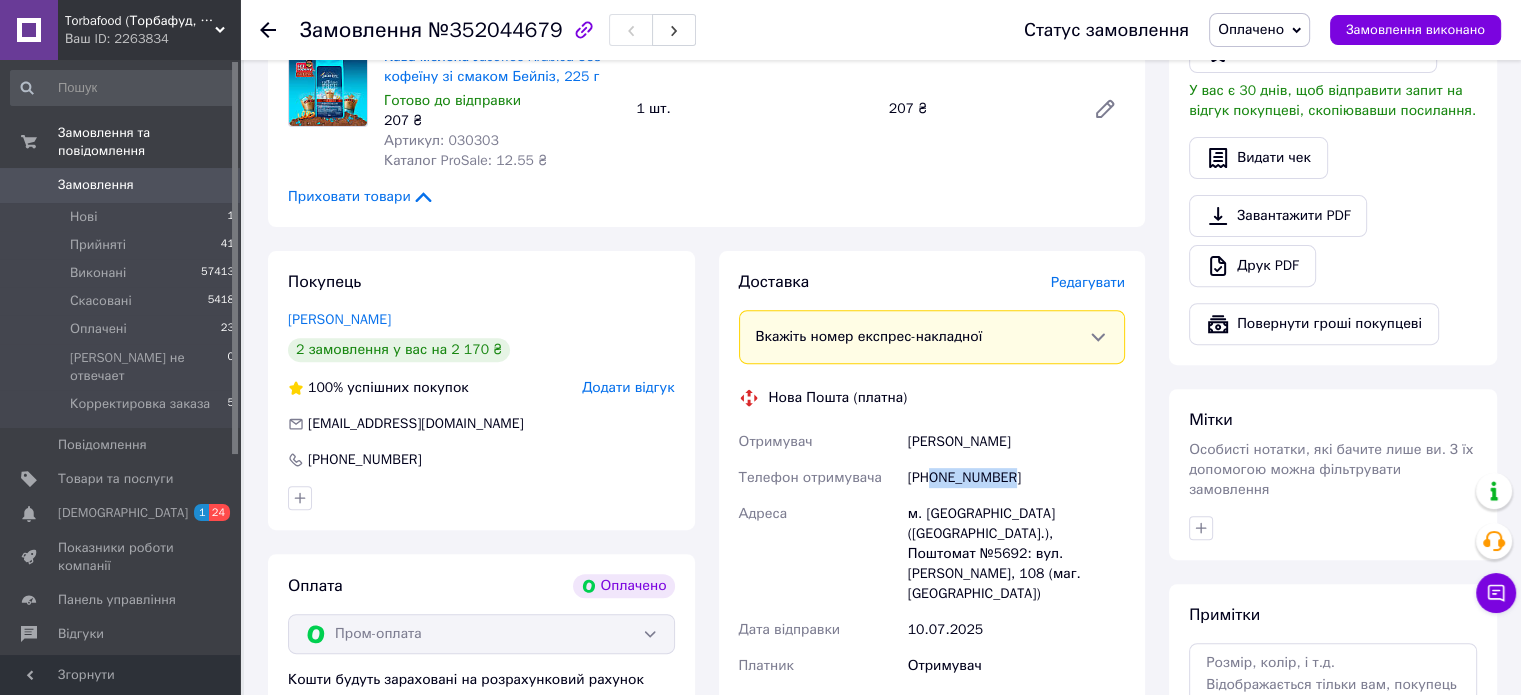 drag, startPoint x: 1028, startPoint y: 481, endPoint x: 932, endPoint y: 492, distance: 96.62815 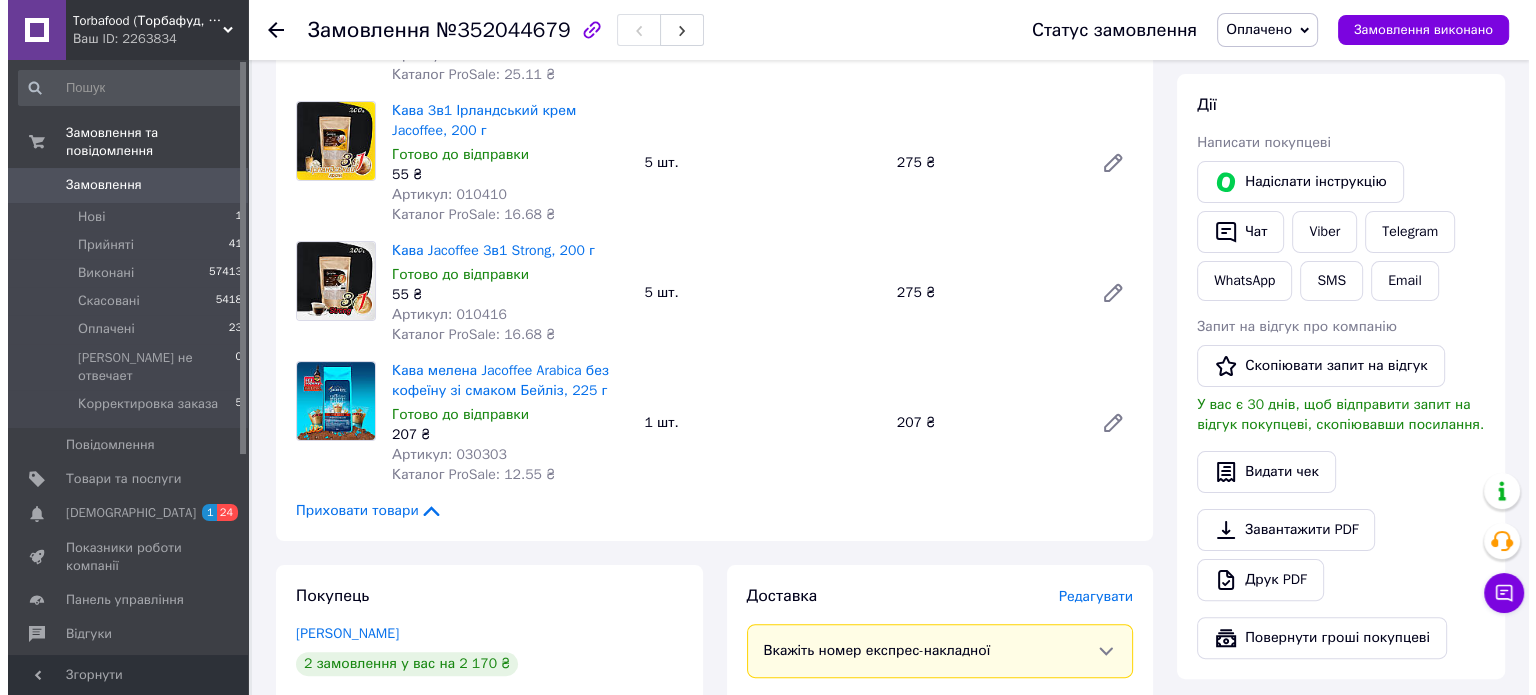 scroll, scrollTop: 333, scrollLeft: 0, axis: vertical 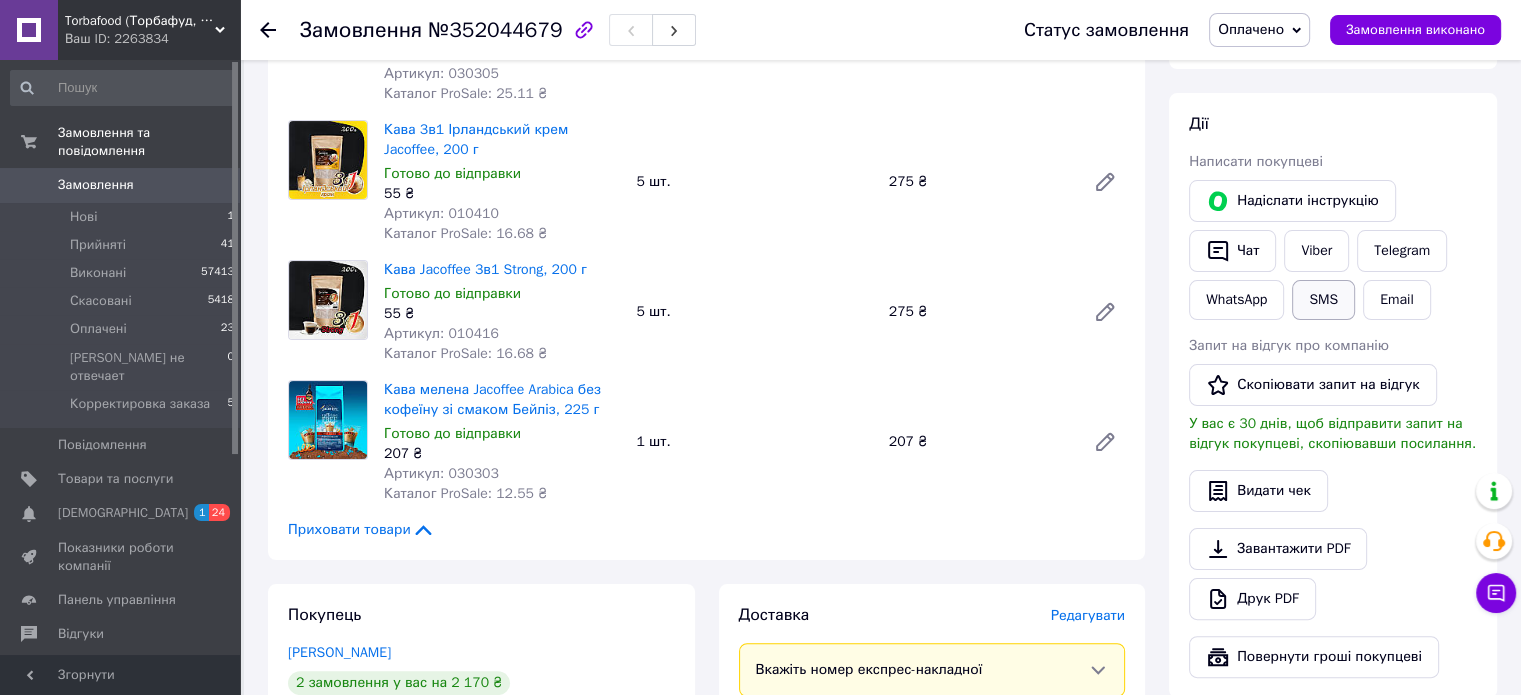 click on "SMS" at bounding box center [1323, 300] 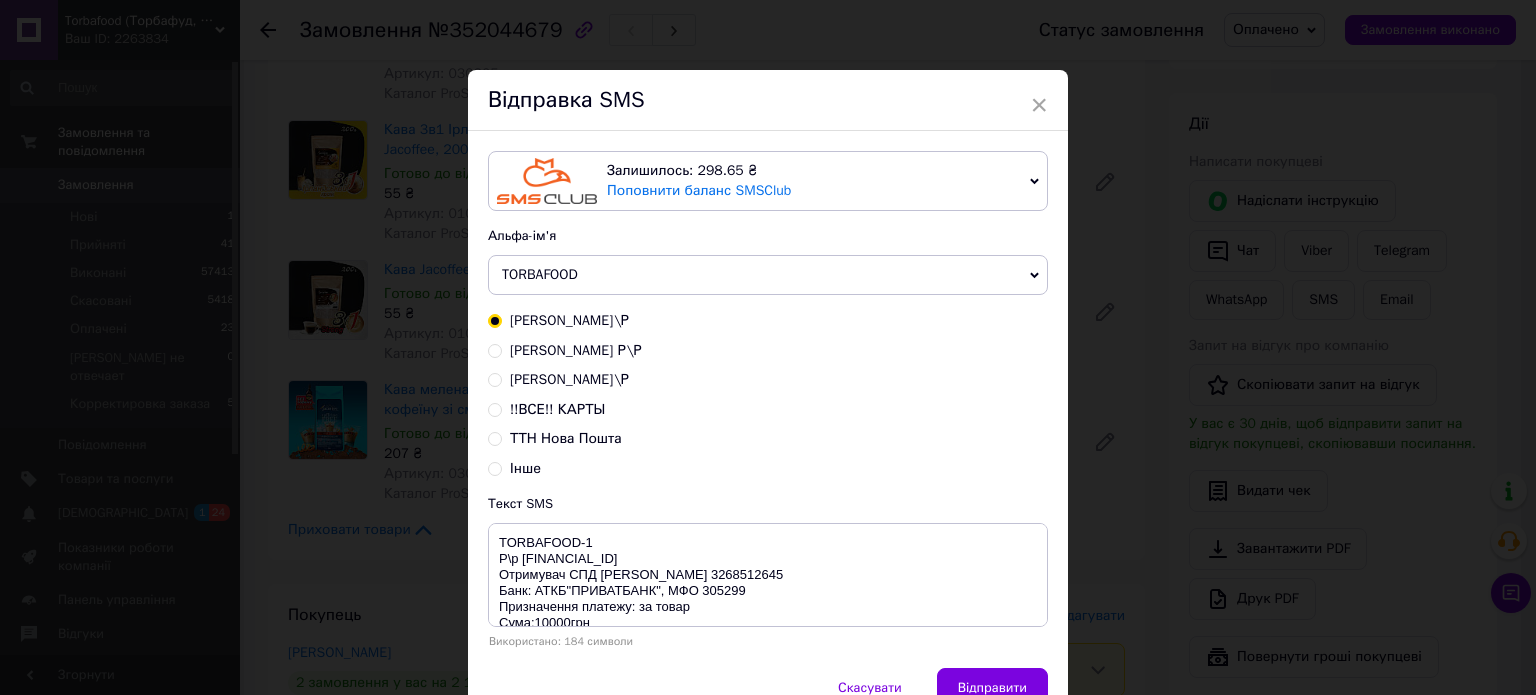 click on "Інше" at bounding box center (525, 468) 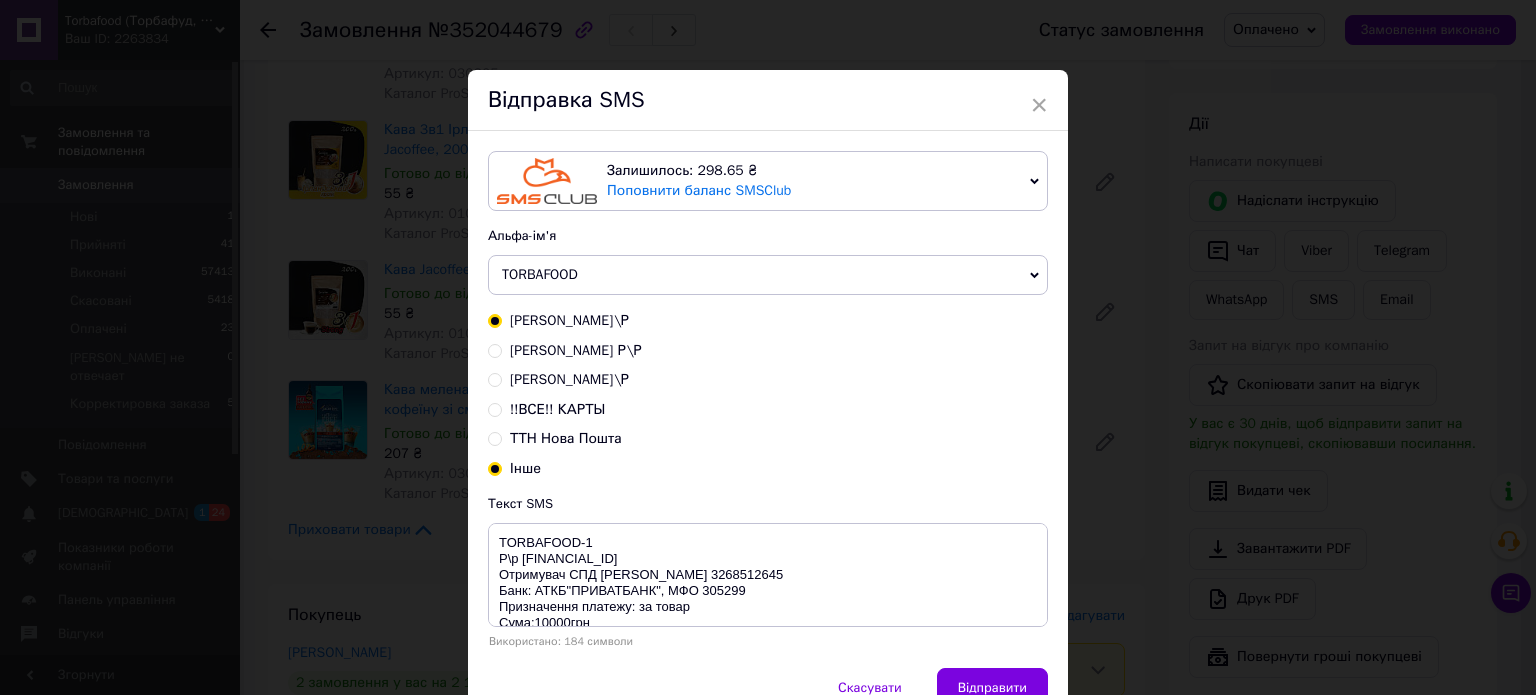 radio on "true" 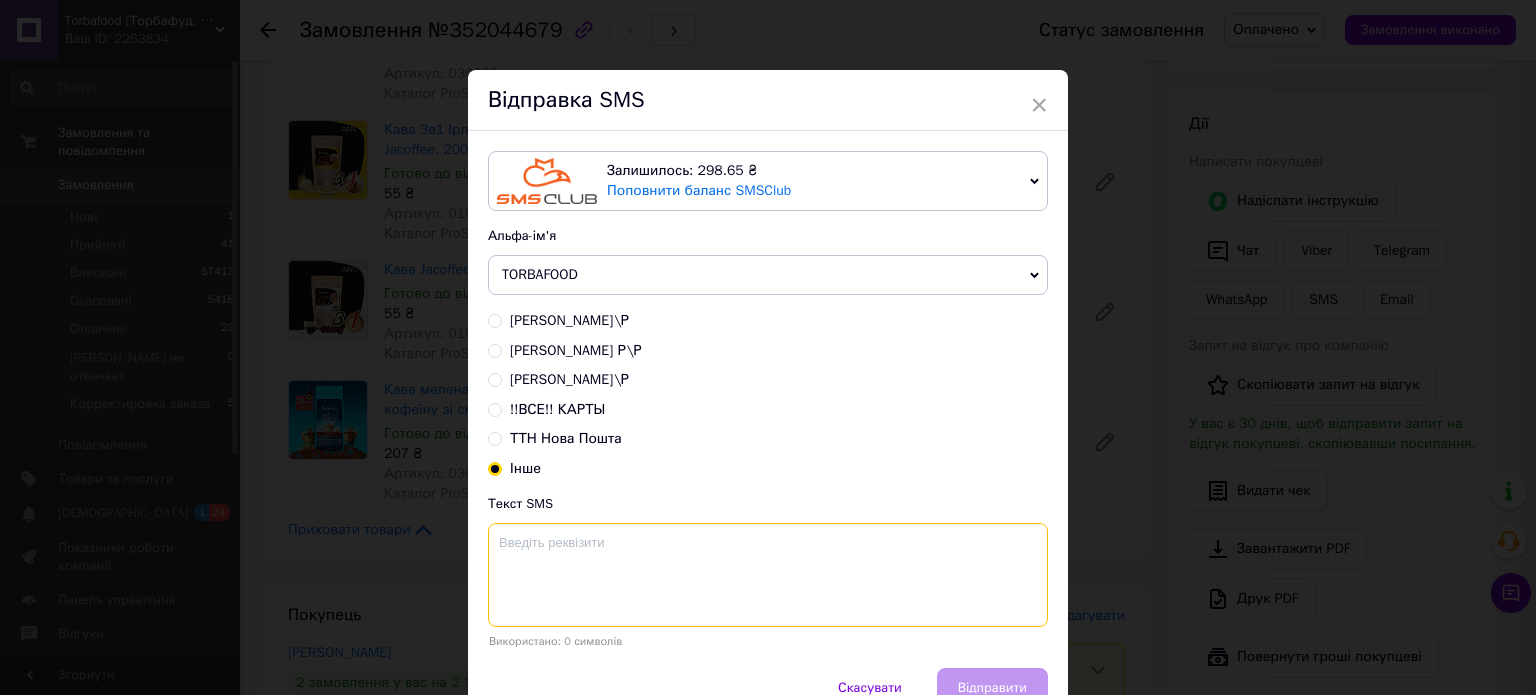 click at bounding box center [768, 575] 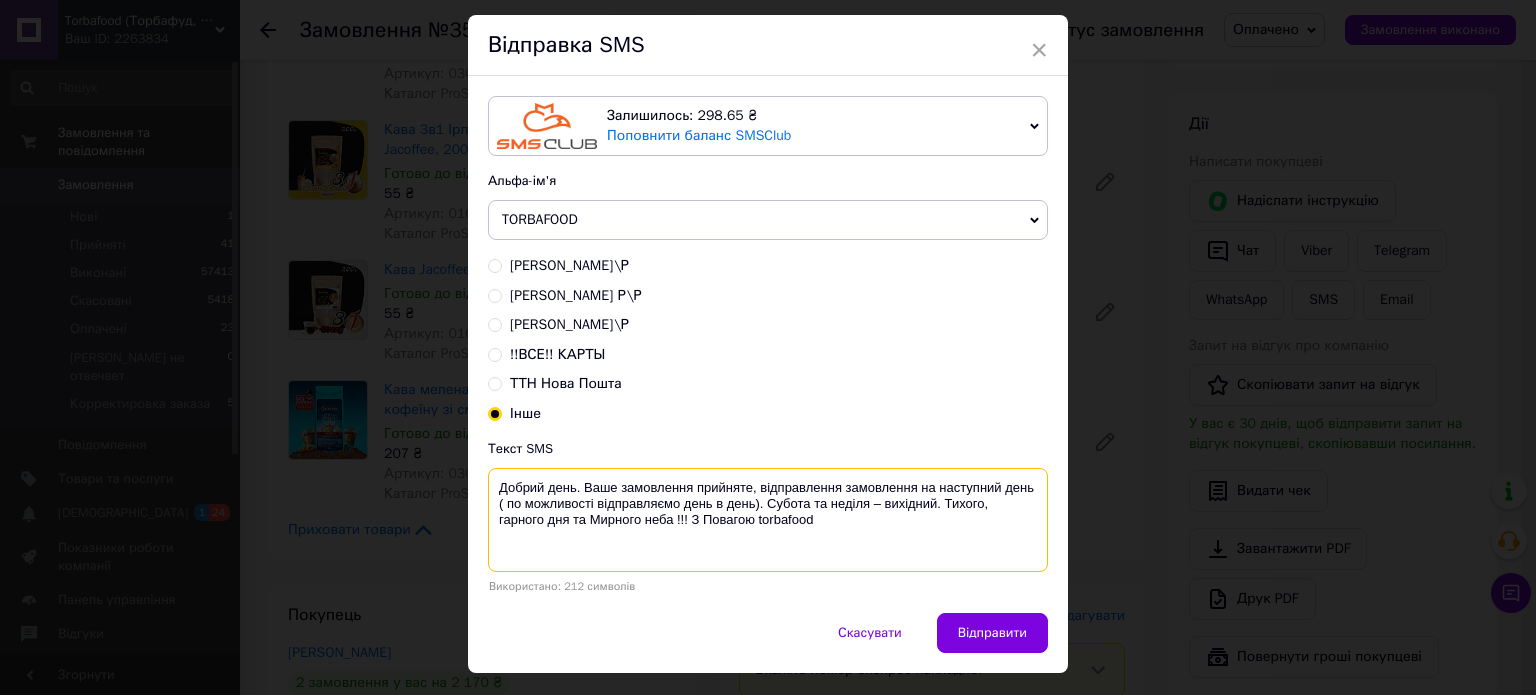 scroll, scrollTop: 100, scrollLeft: 0, axis: vertical 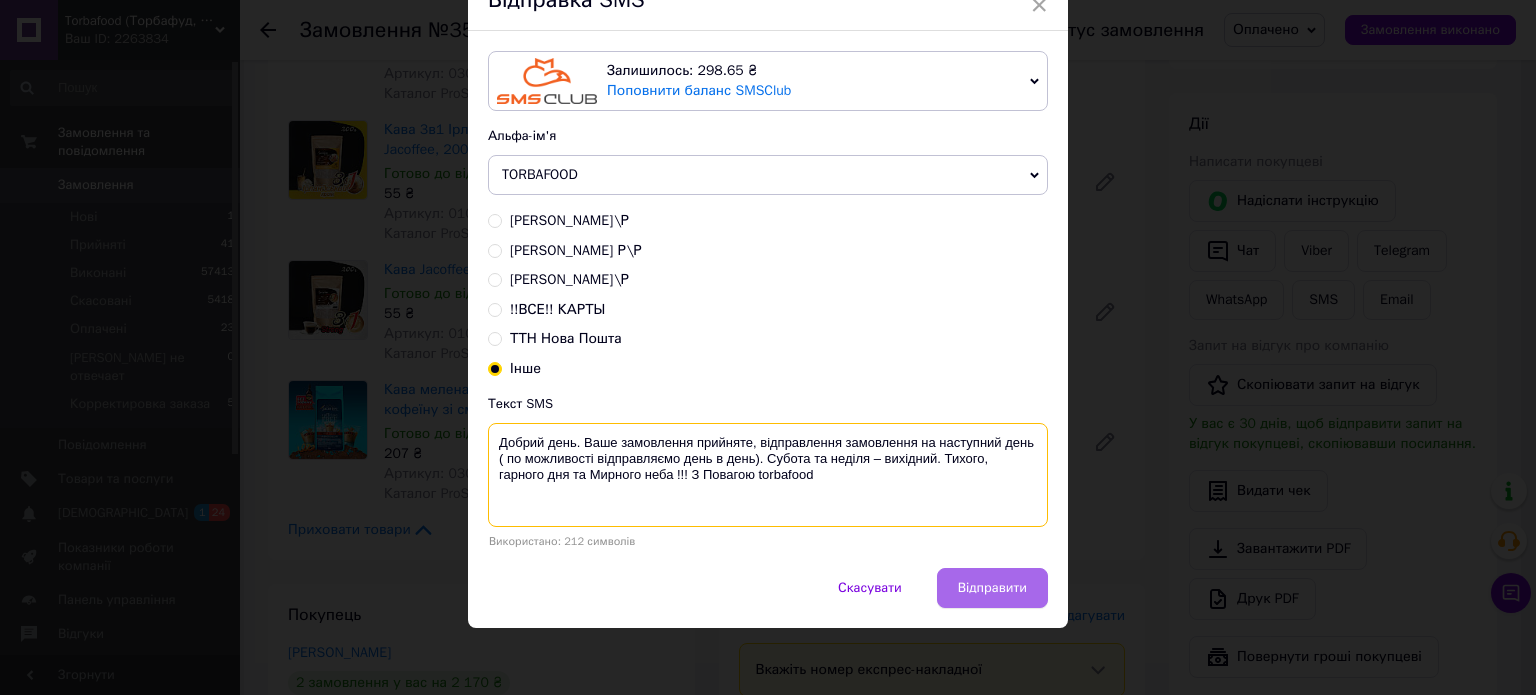 type on "Добрий день. Ваше замовлення прийняте, відправлення замовлення на наступний день ( по можливості відправляємо день в день). Субота та неділя – вихідний. Тихого, гарного дня та Мирного неба !!! З Повагою torbafood" 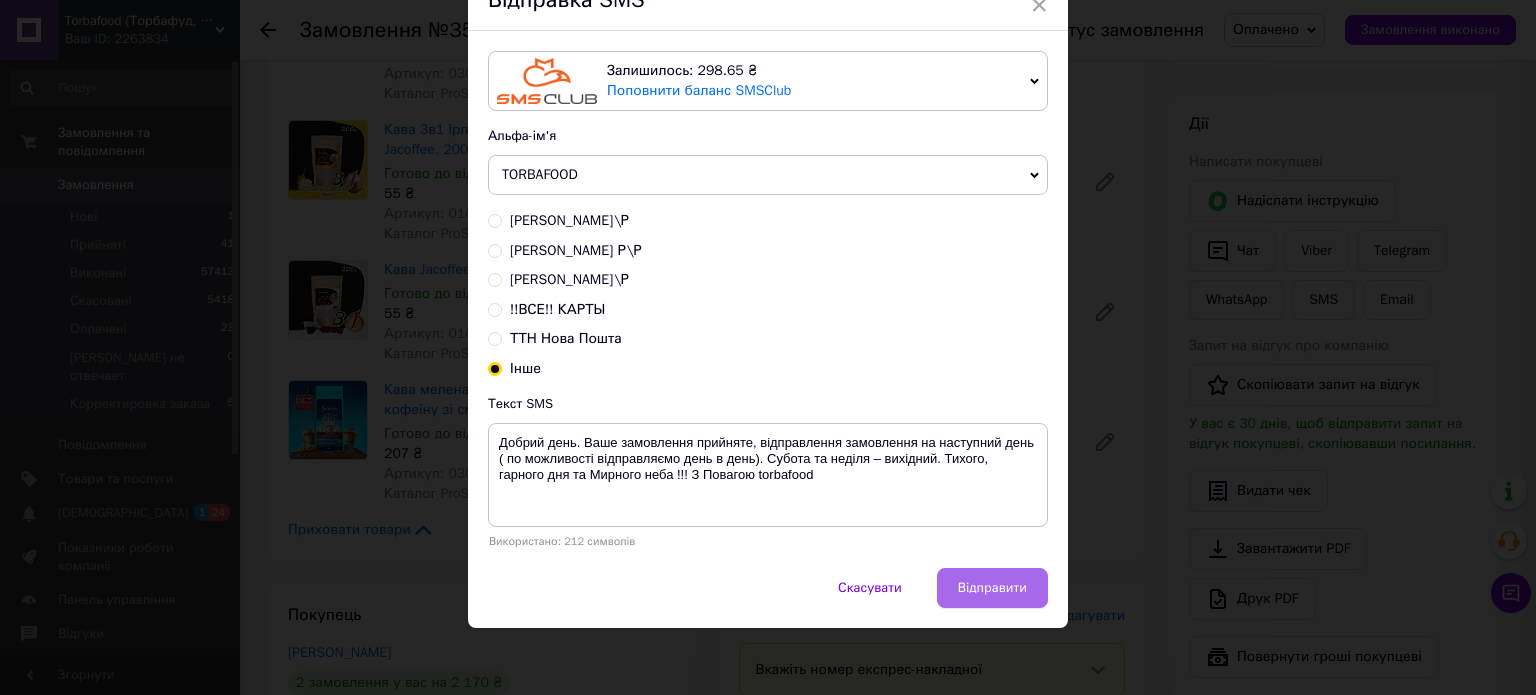 click on "Відправити" at bounding box center (992, 588) 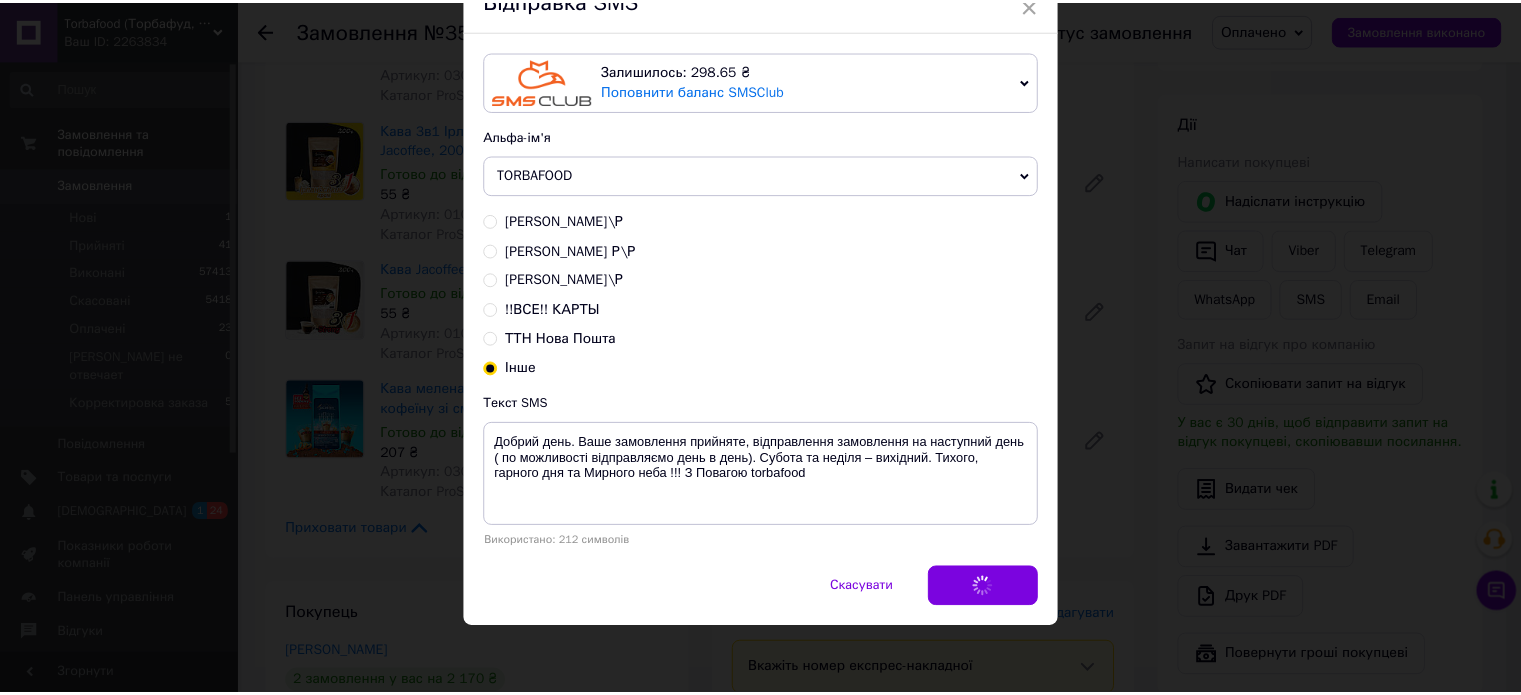 scroll, scrollTop: 0, scrollLeft: 0, axis: both 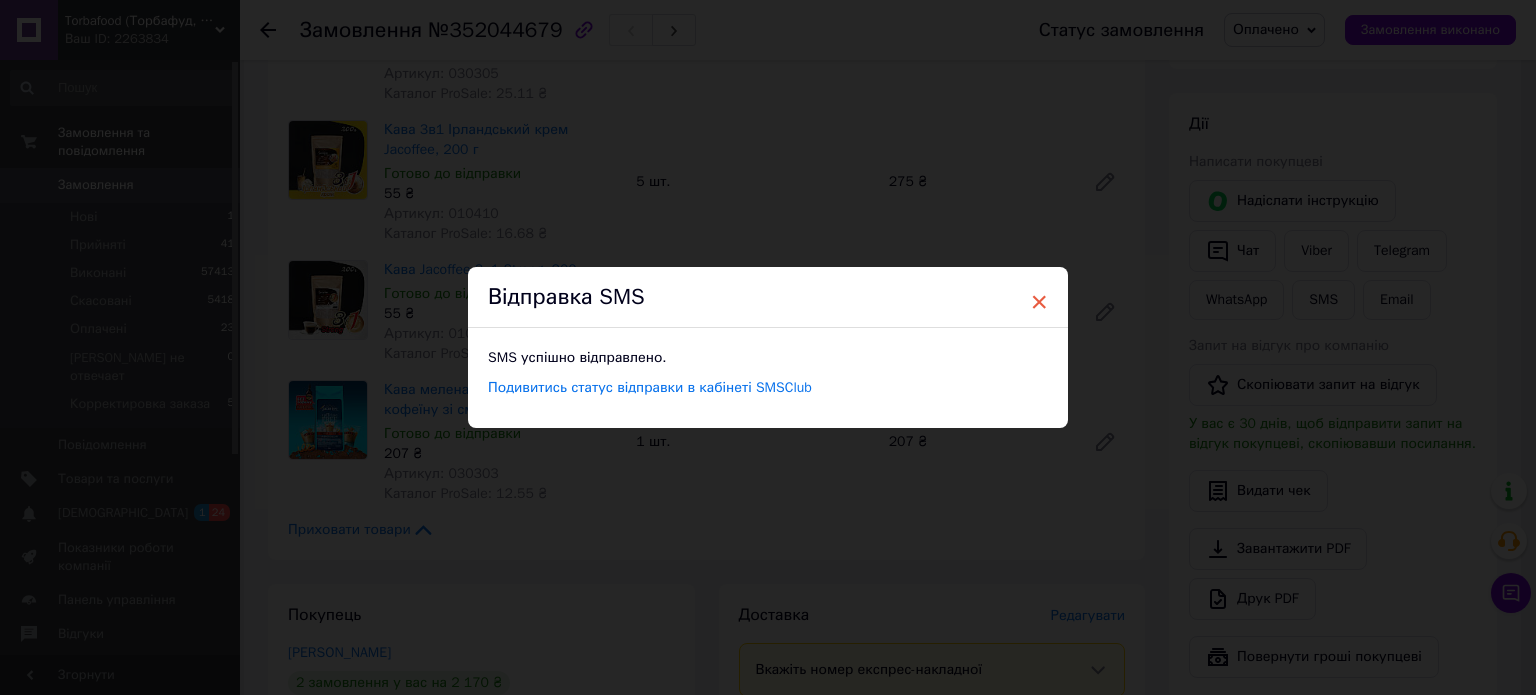 click on "×" at bounding box center [1039, 302] 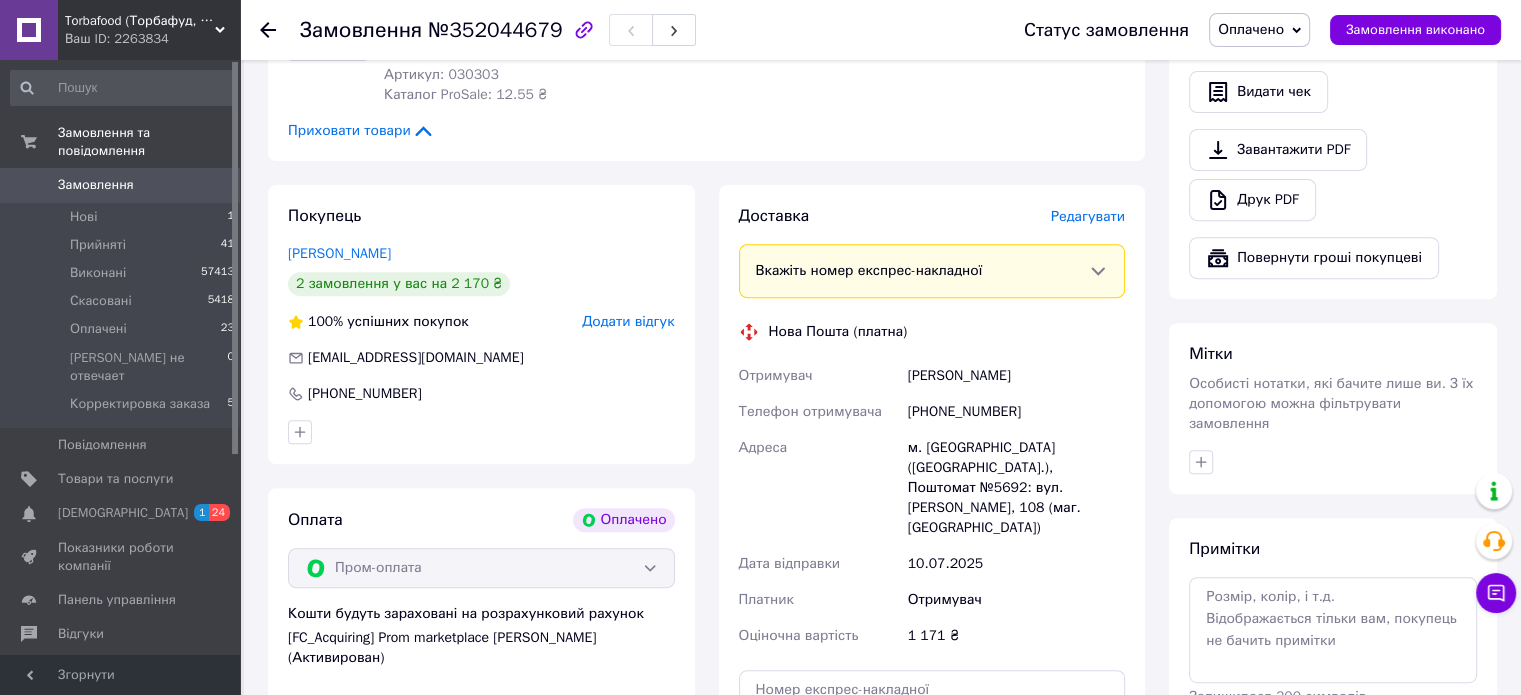 scroll, scrollTop: 833, scrollLeft: 0, axis: vertical 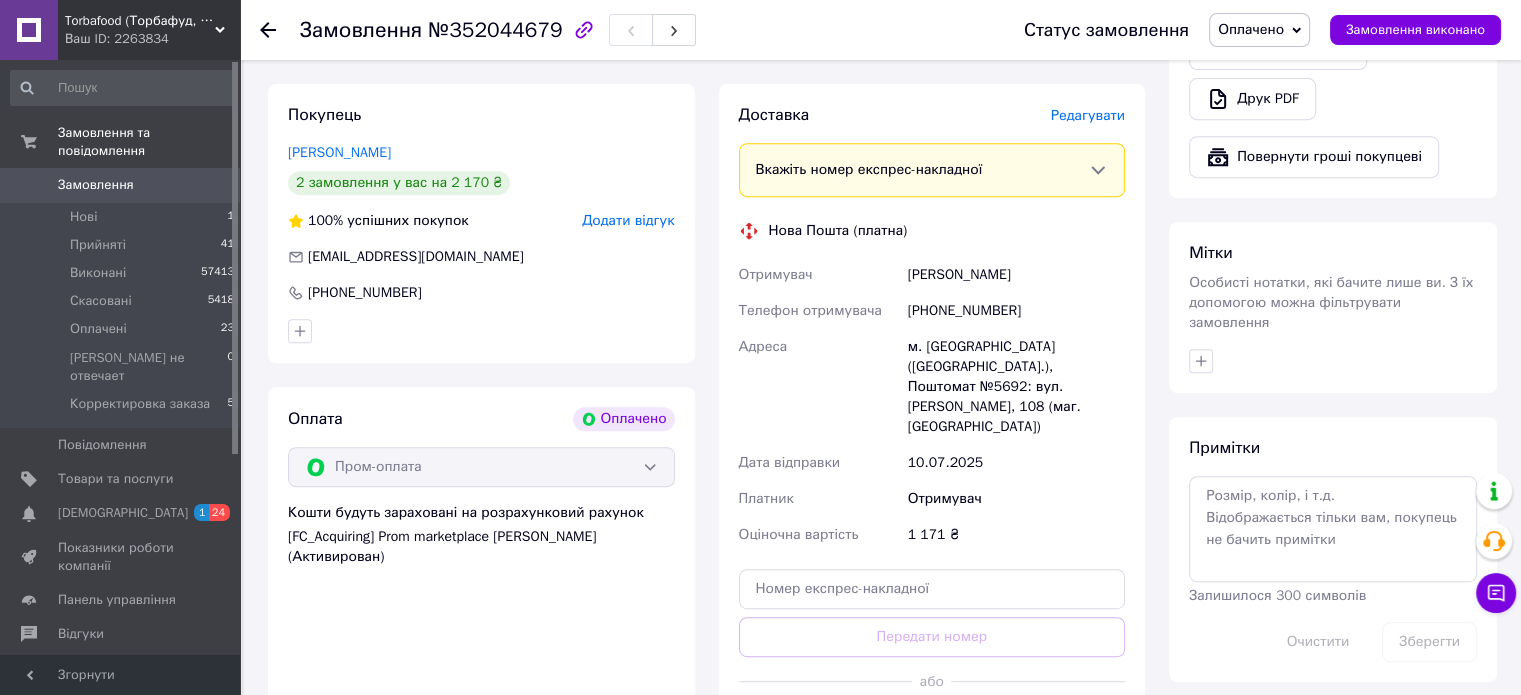 click 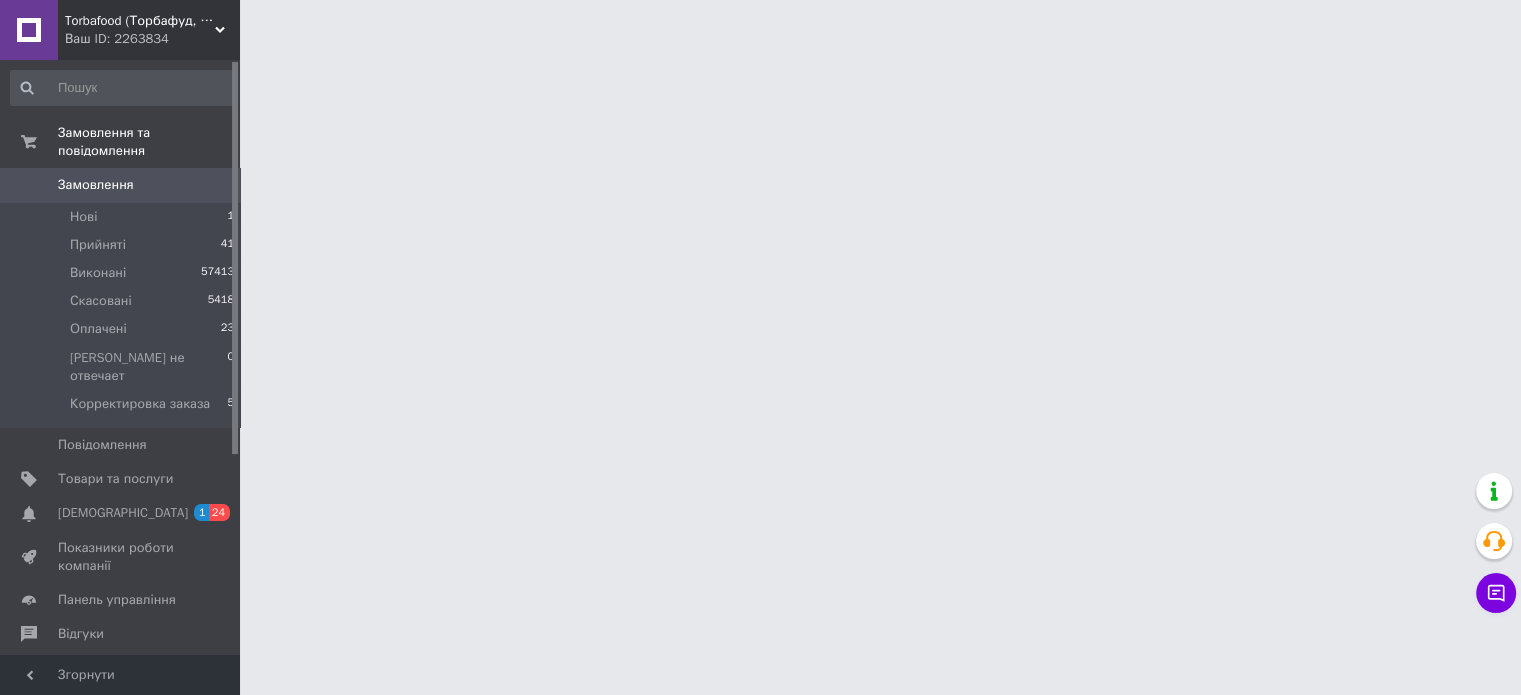 scroll, scrollTop: 0, scrollLeft: 0, axis: both 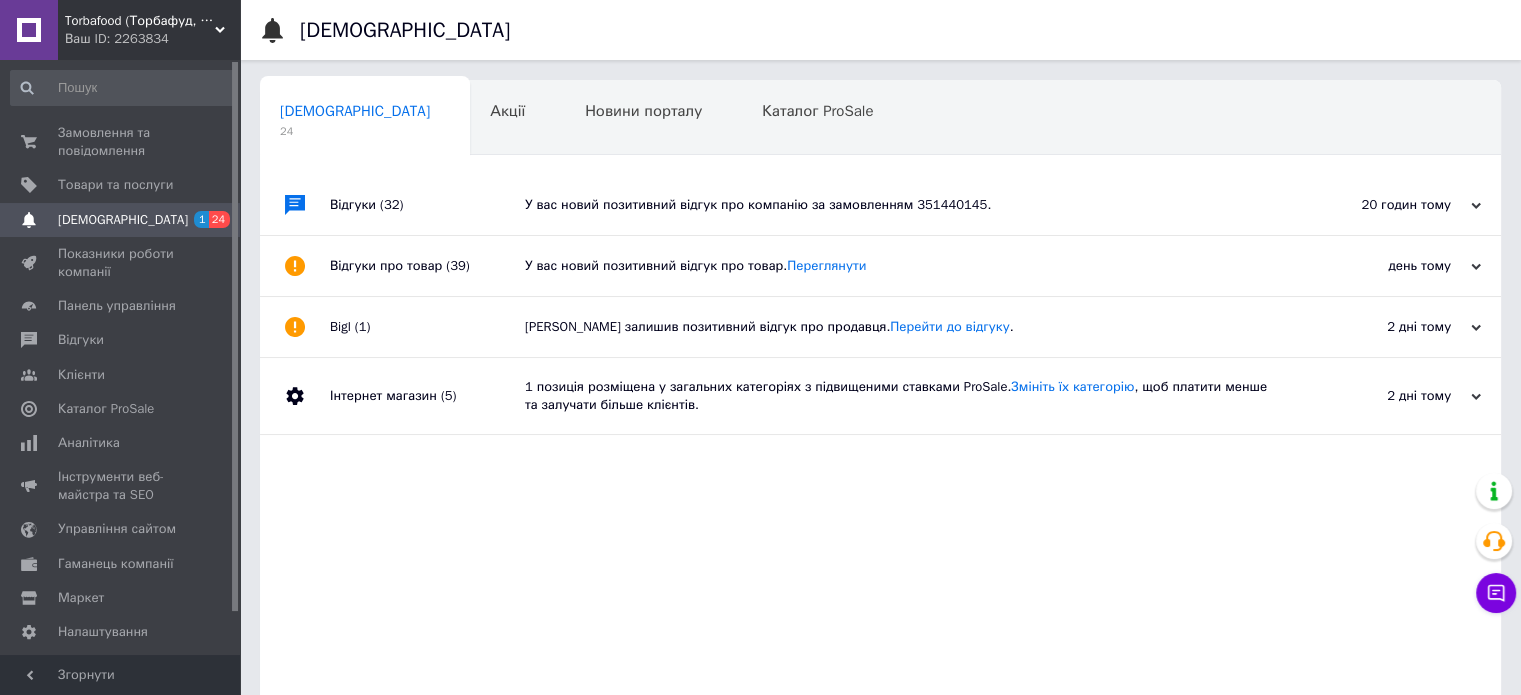 click on "У вас новий позитивний відгук про компанію за замовленням 351440145." at bounding box center [903, 205] 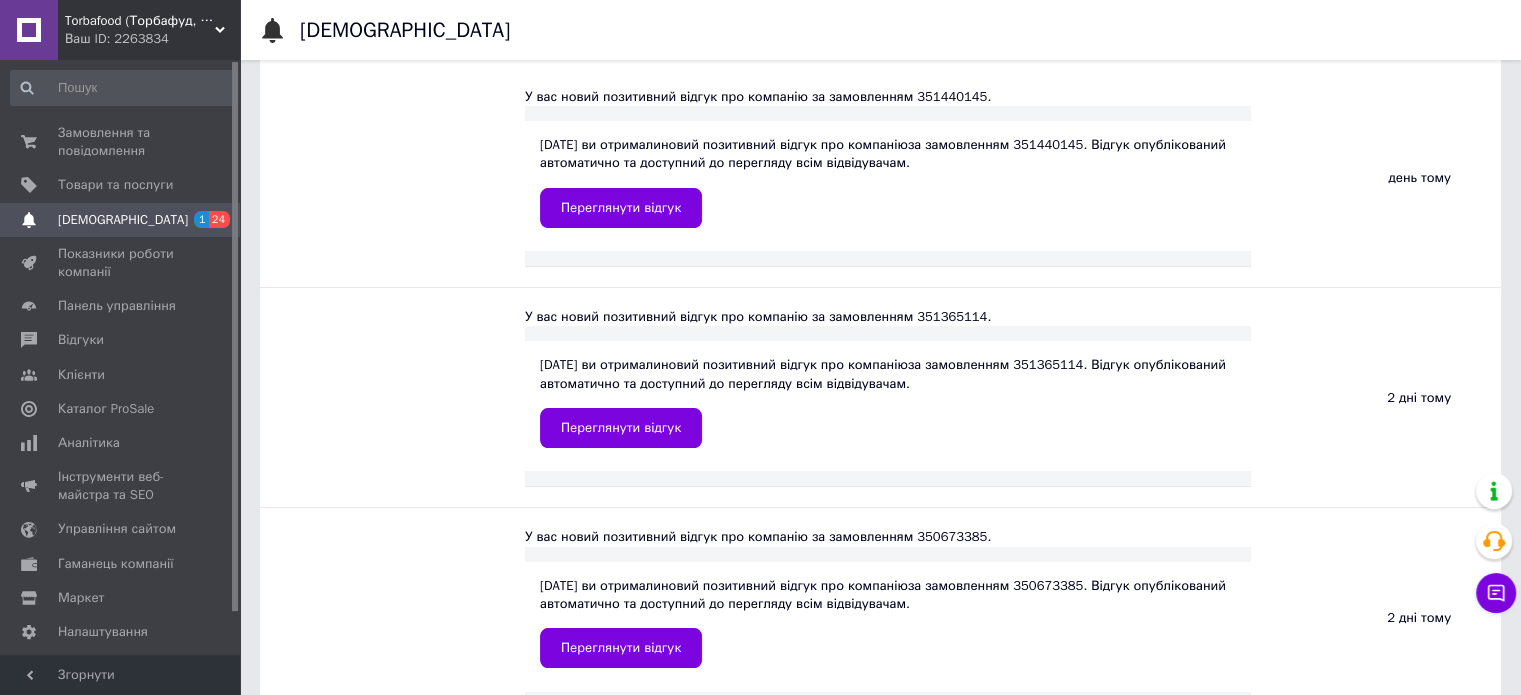 scroll, scrollTop: 166, scrollLeft: 0, axis: vertical 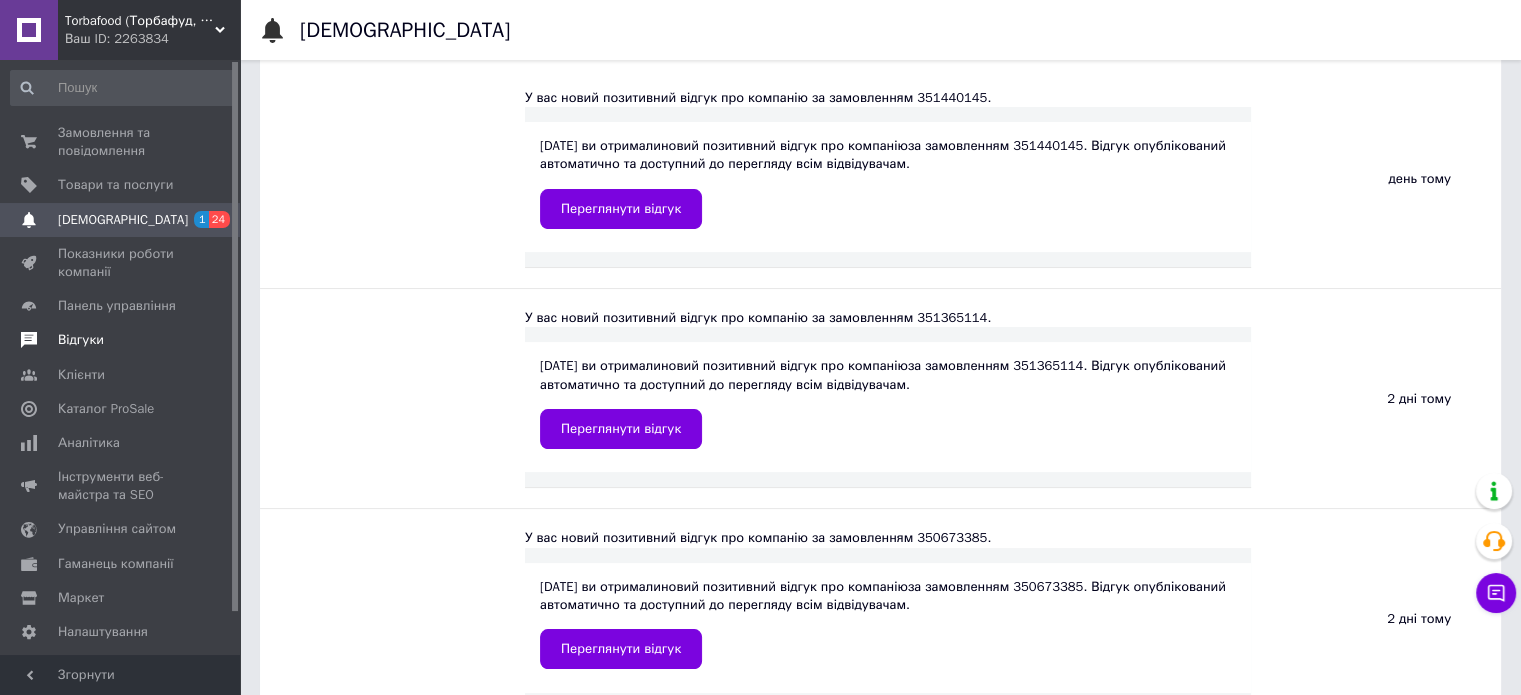 click on "Відгуки" at bounding box center (81, 340) 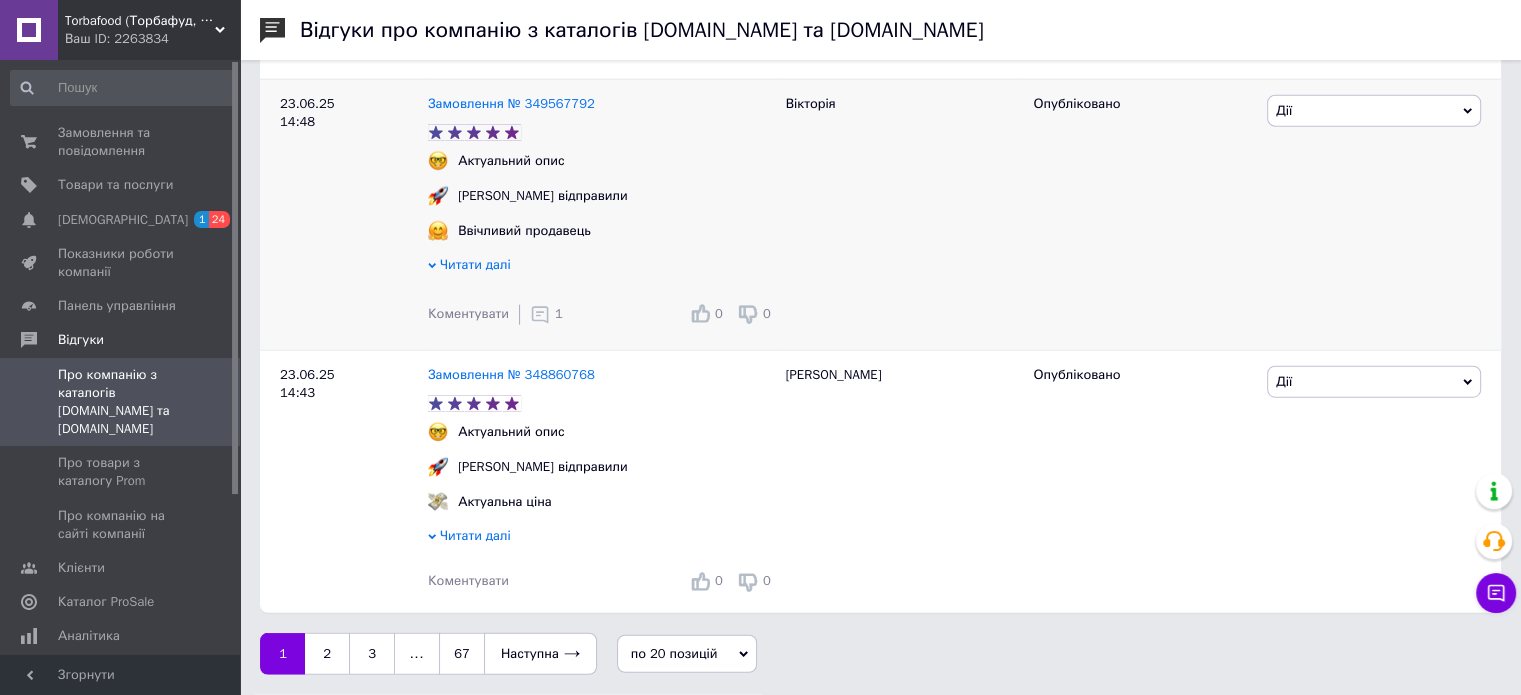 scroll, scrollTop: 5010, scrollLeft: 0, axis: vertical 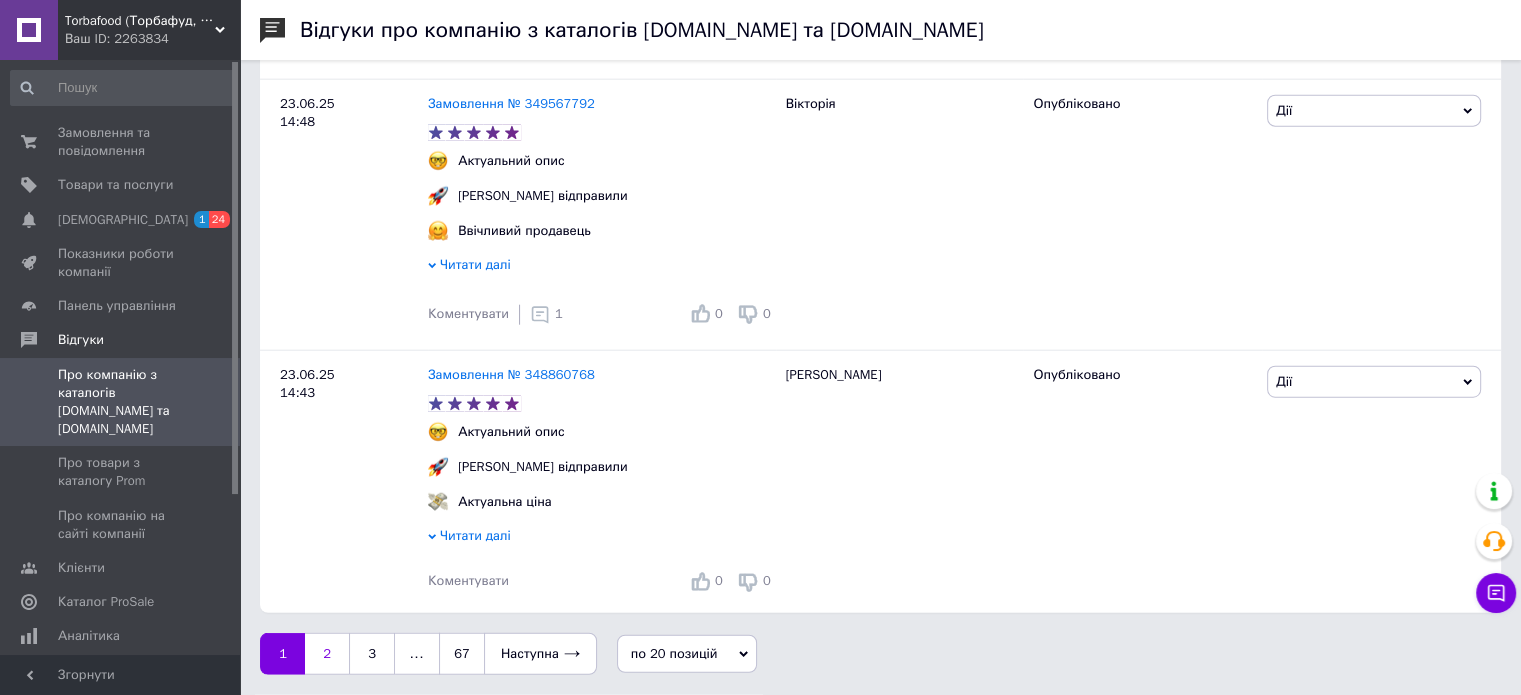 click on "2" at bounding box center [327, 654] 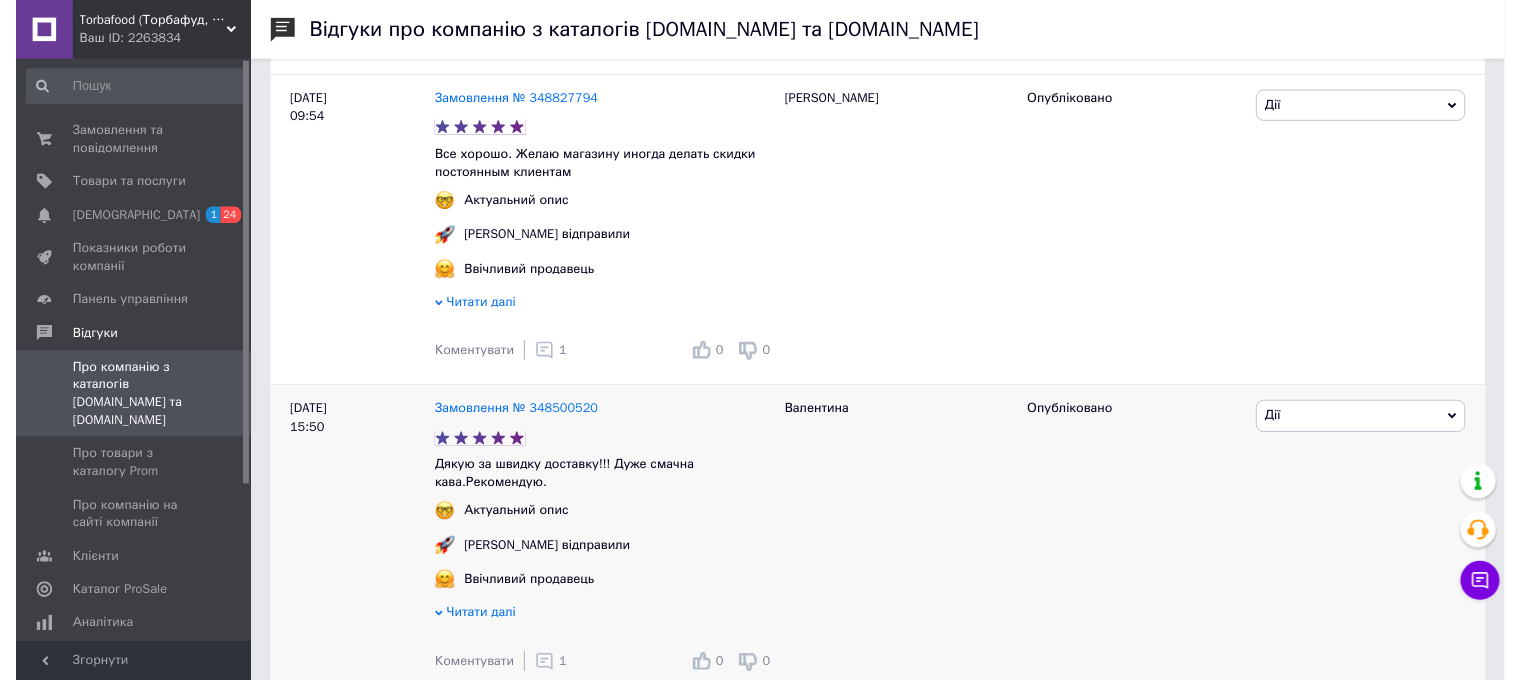scroll, scrollTop: 1166, scrollLeft: 0, axis: vertical 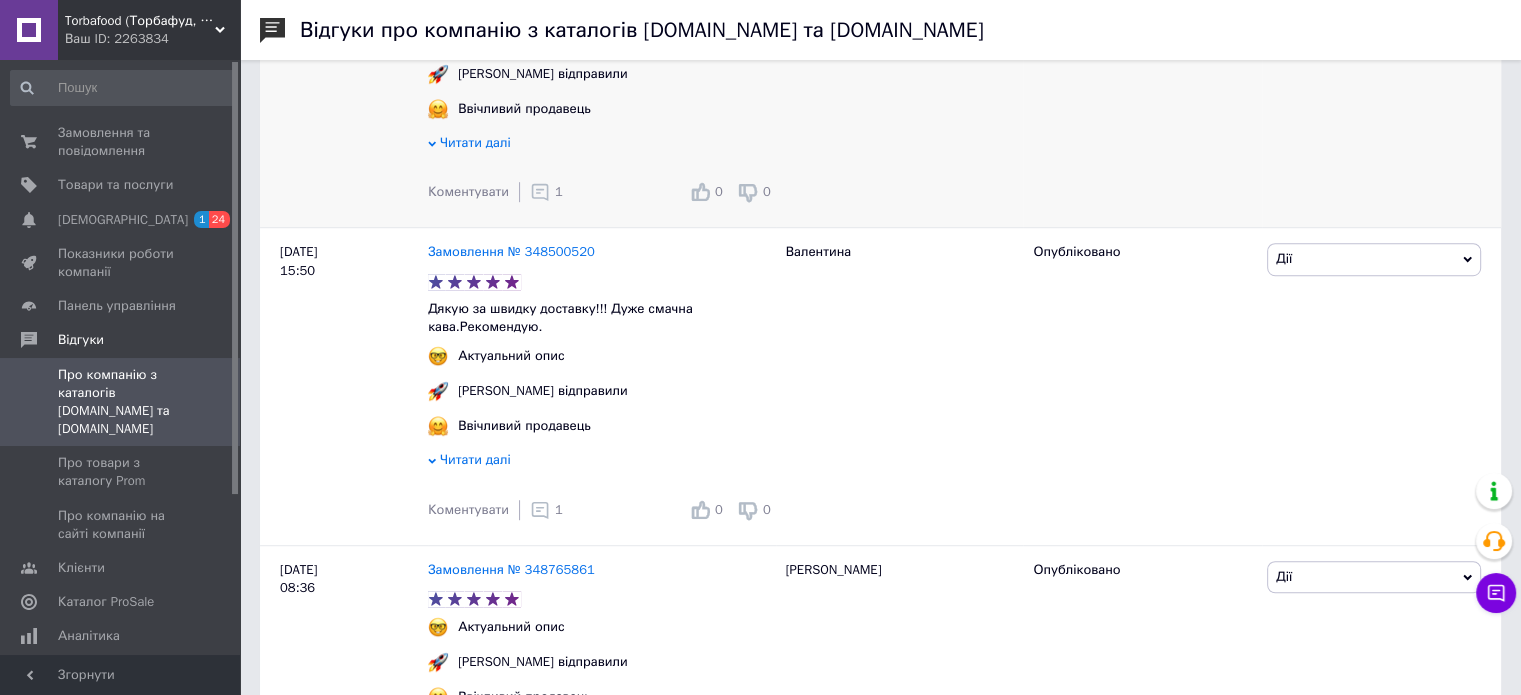 click 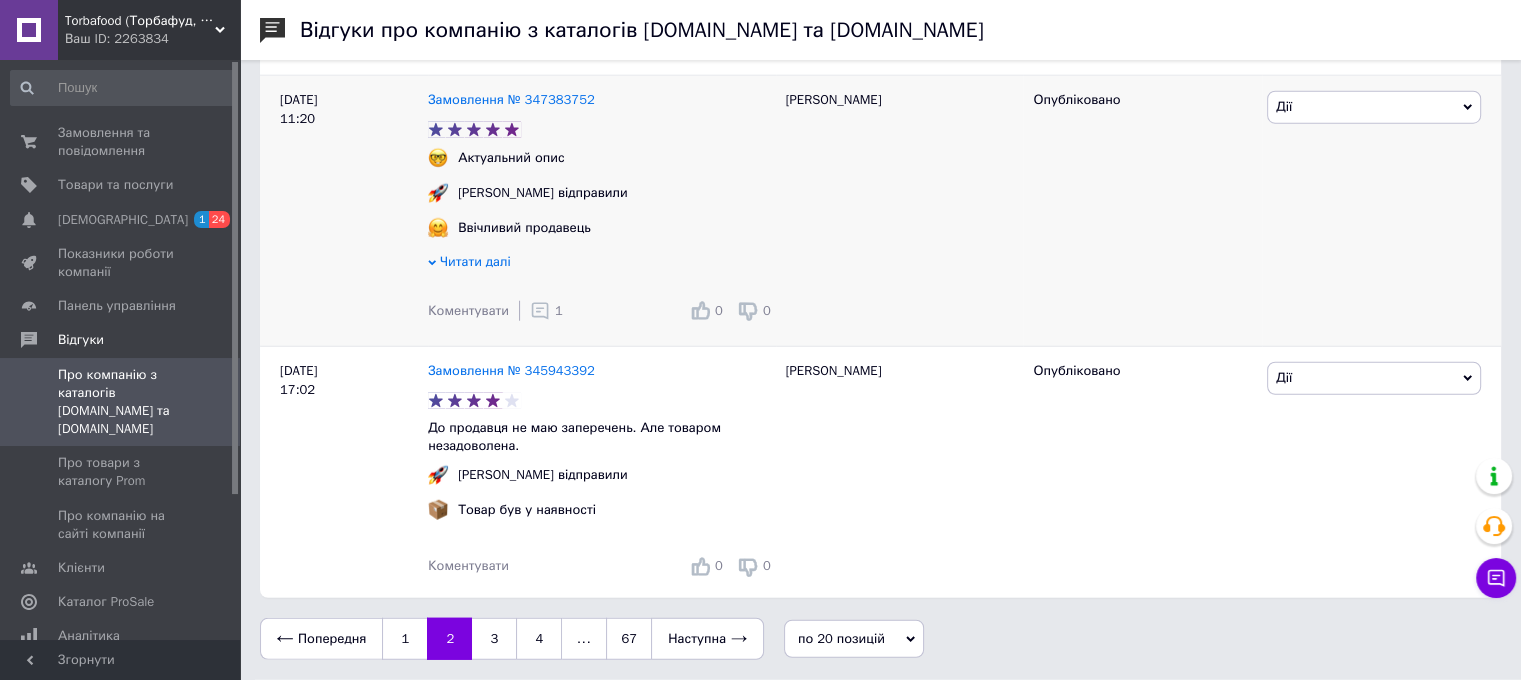 scroll, scrollTop: 5201, scrollLeft: 0, axis: vertical 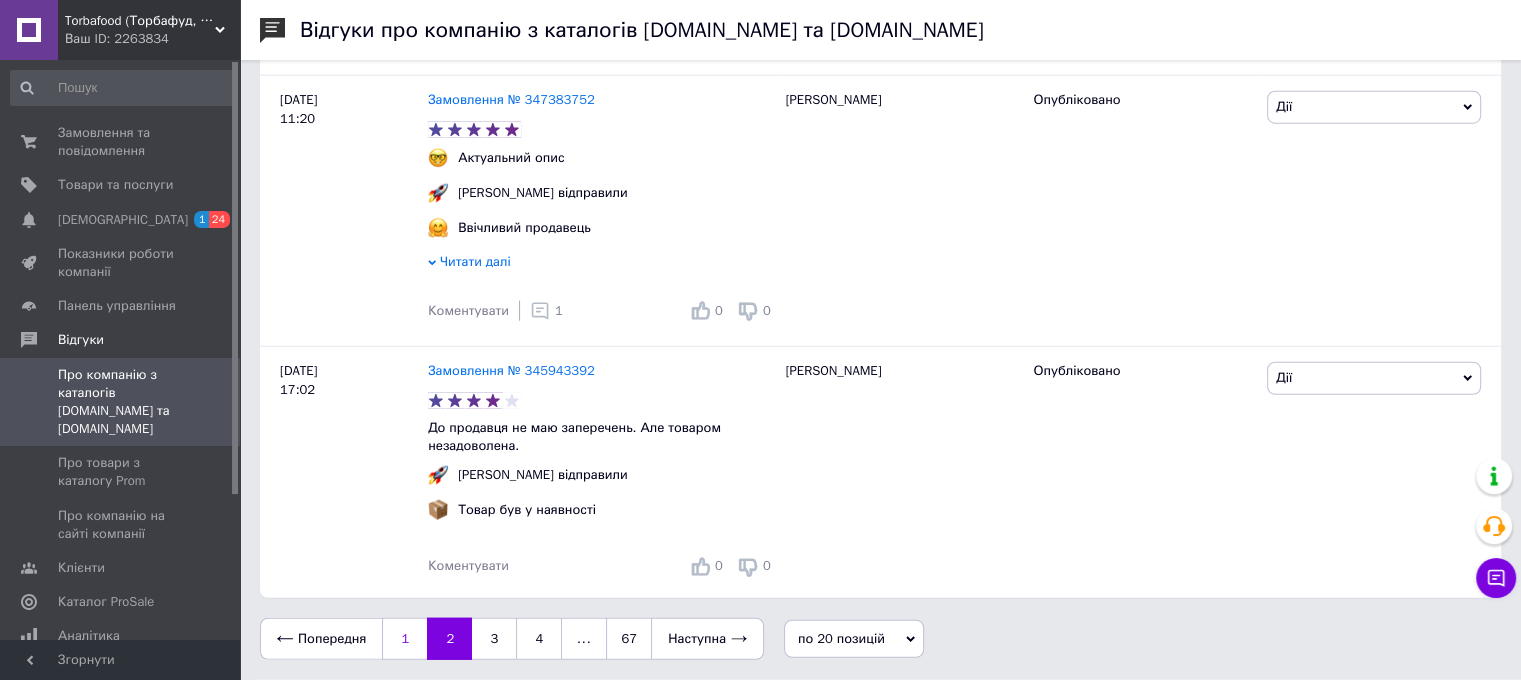 click on "1" at bounding box center [404, 639] 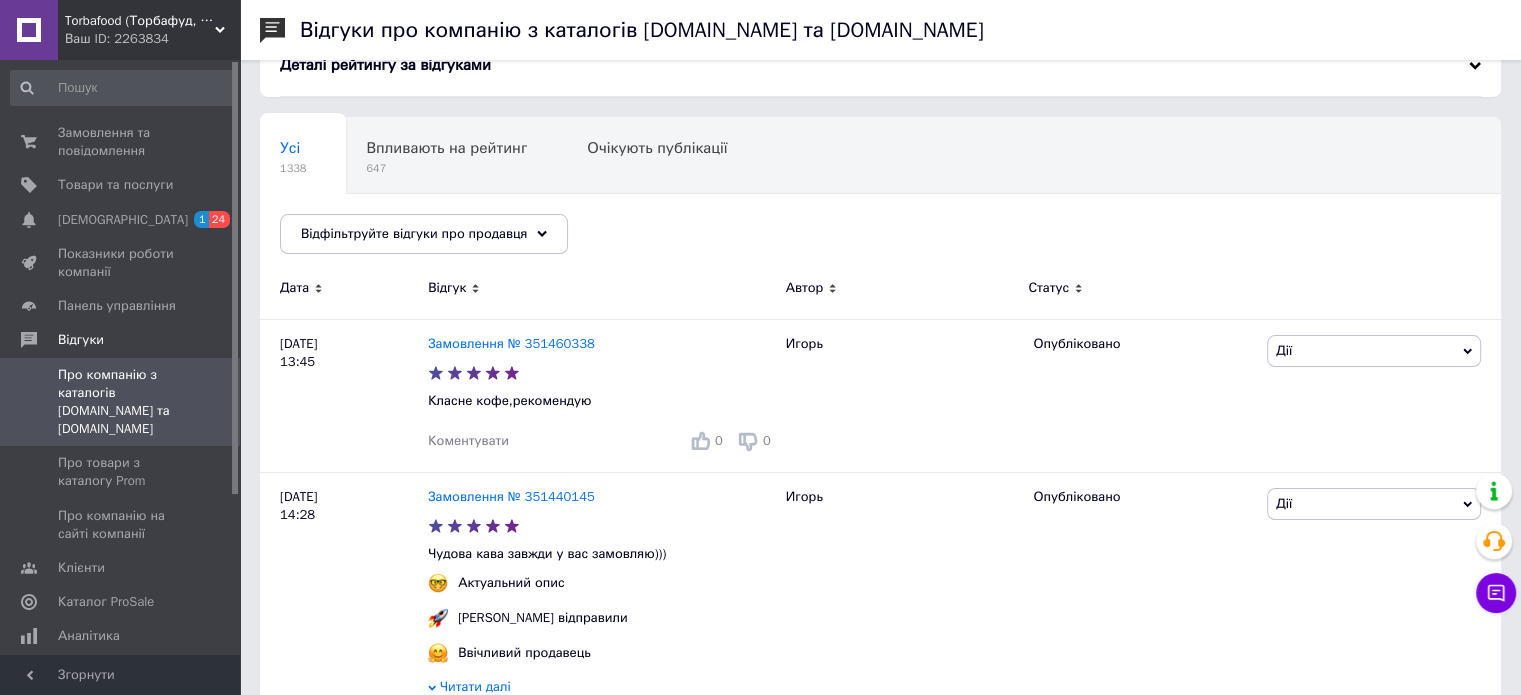 scroll, scrollTop: 166, scrollLeft: 0, axis: vertical 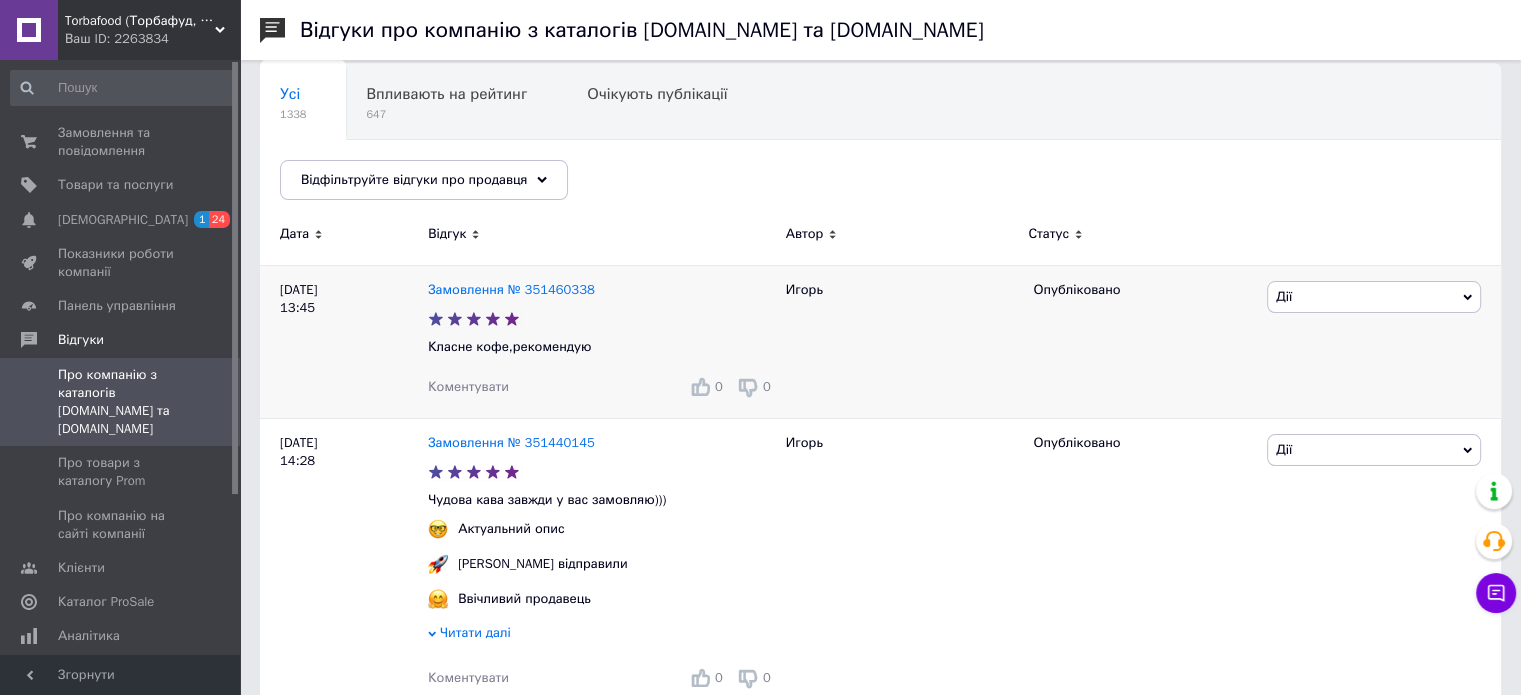 click on "Коментувати" at bounding box center [468, 386] 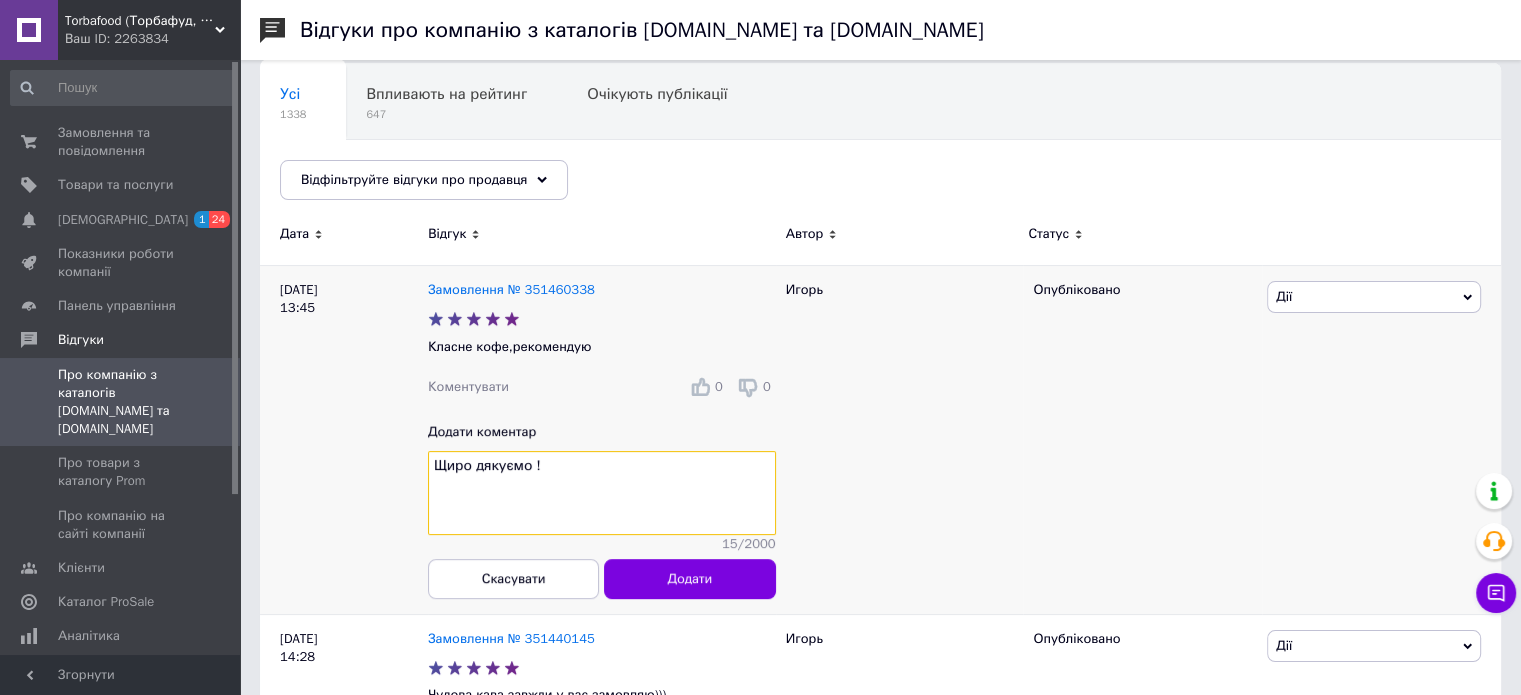 paste on "З Повагою torbafood" 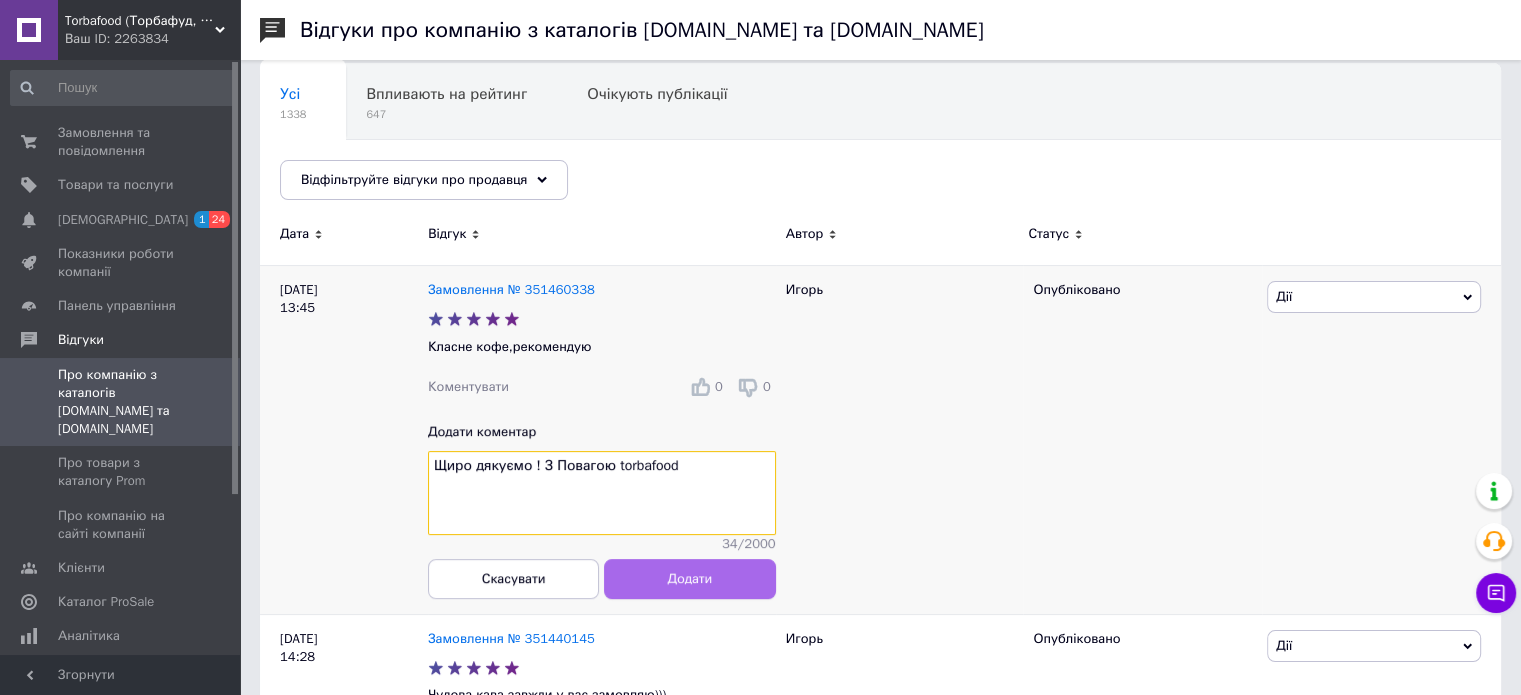 type on "Щиро дякуємо ! З Повагою torbafood" 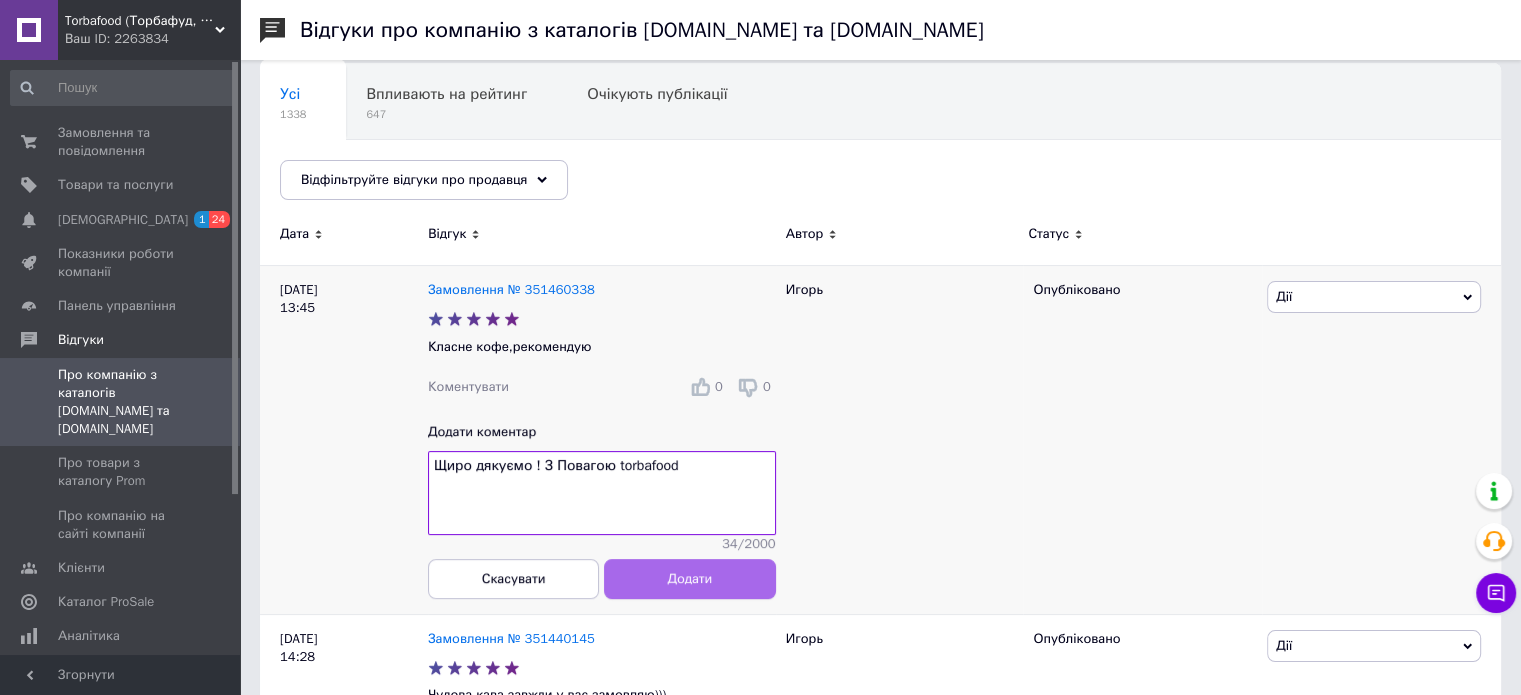 click on "Додати" at bounding box center [690, 579] 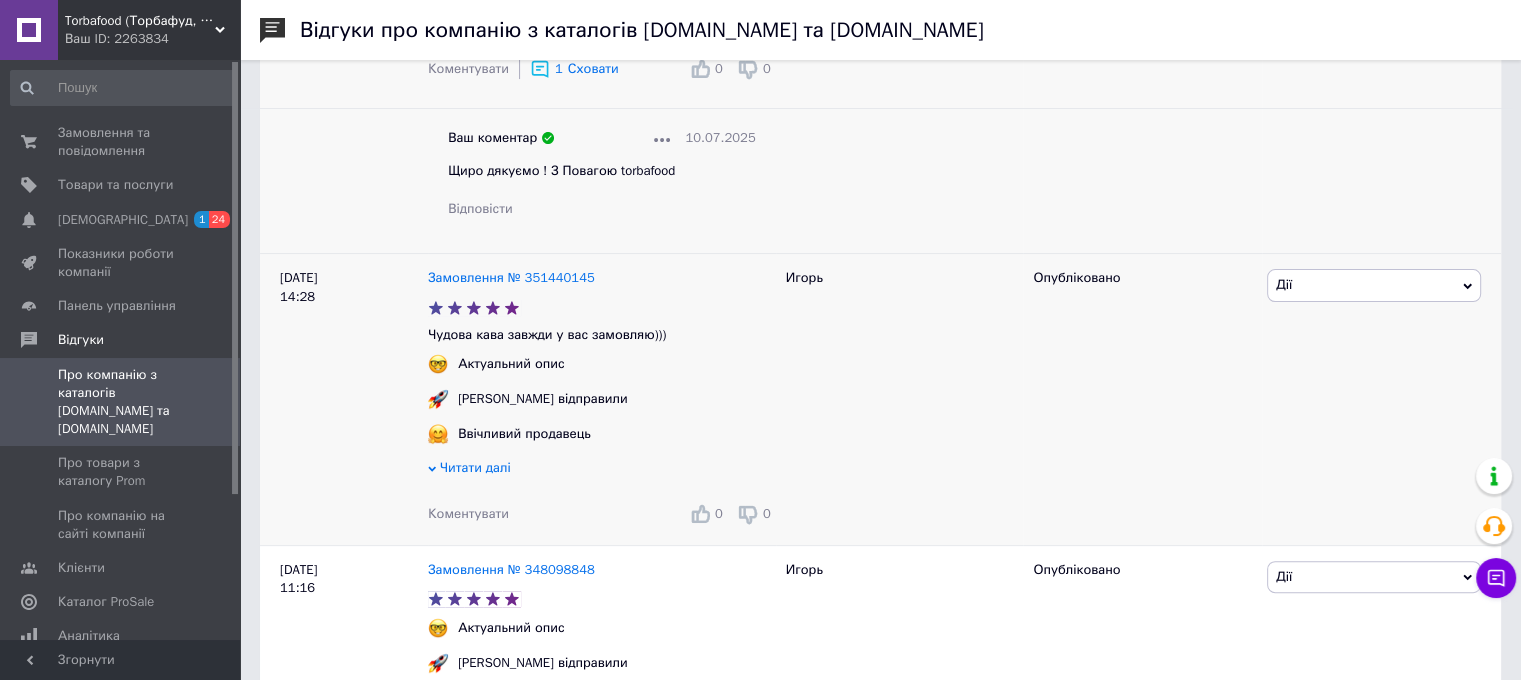 scroll, scrollTop: 500, scrollLeft: 0, axis: vertical 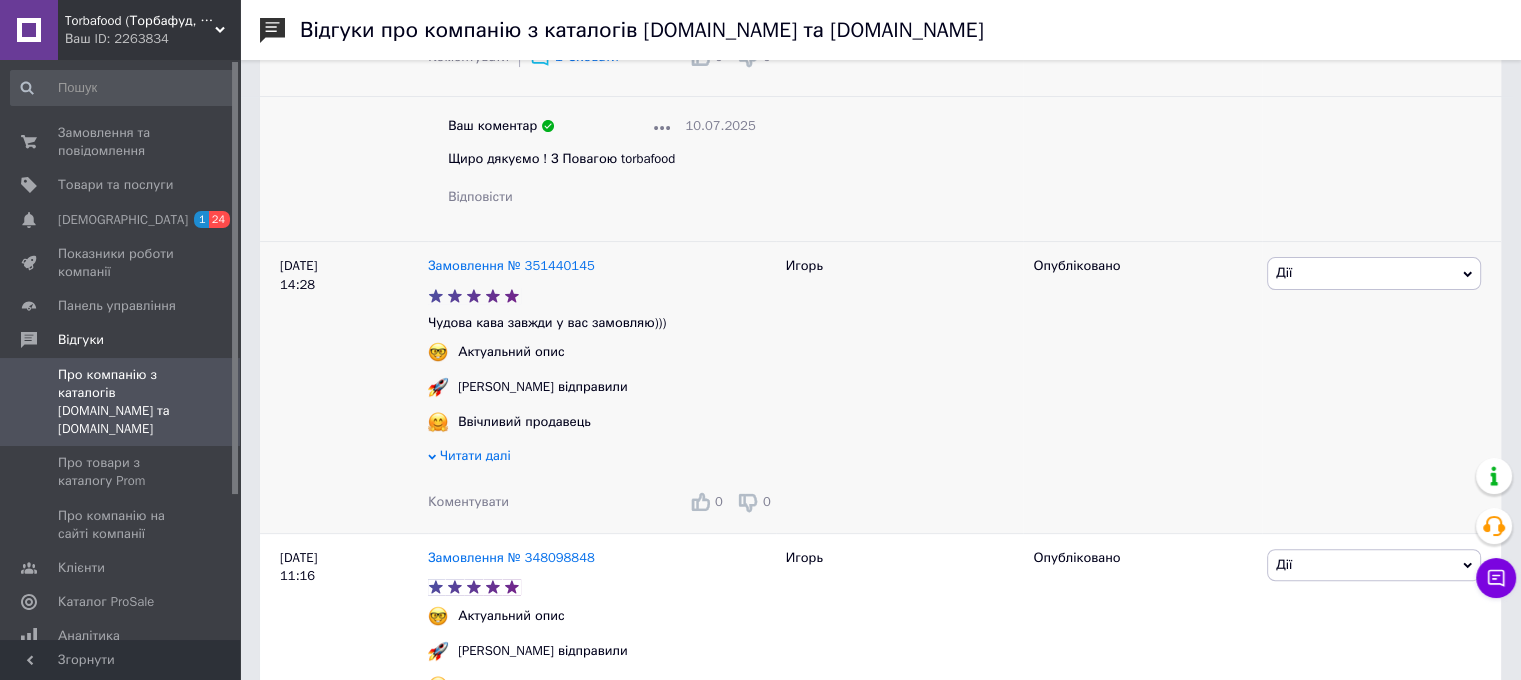 click on "Коментувати" at bounding box center (468, 501) 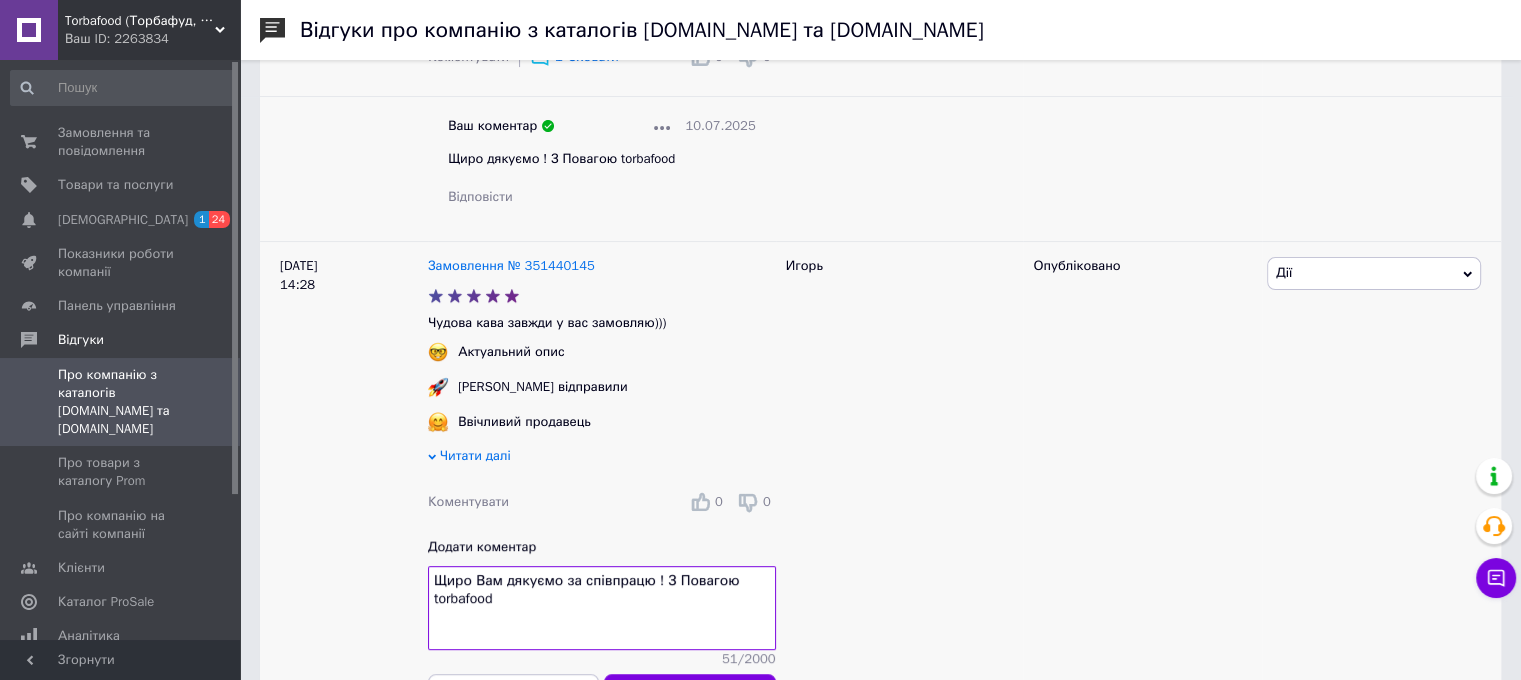 scroll, scrollTop: 666, scrollLeft: 0, axis: vertical 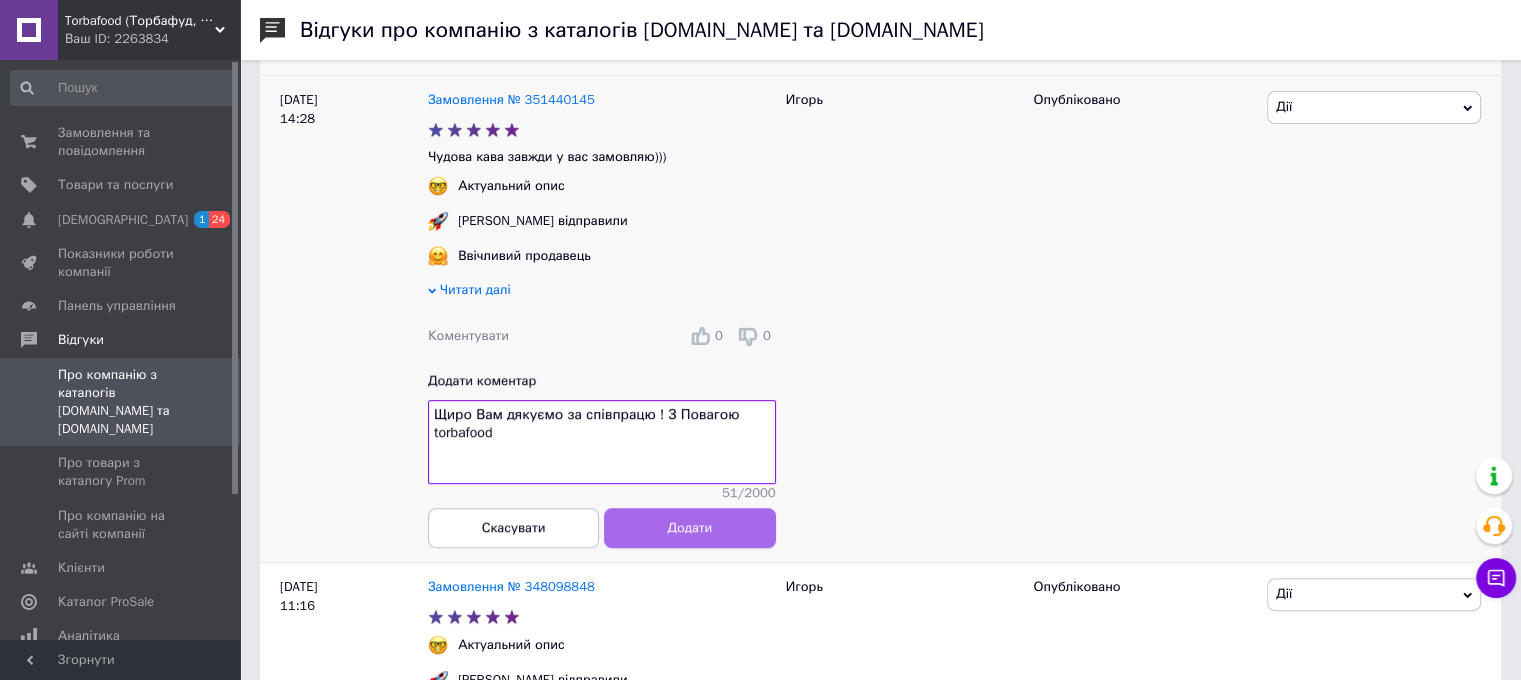 type on "Щиро Вам дякуємо за співпрацю ! З Повагою torbafood" 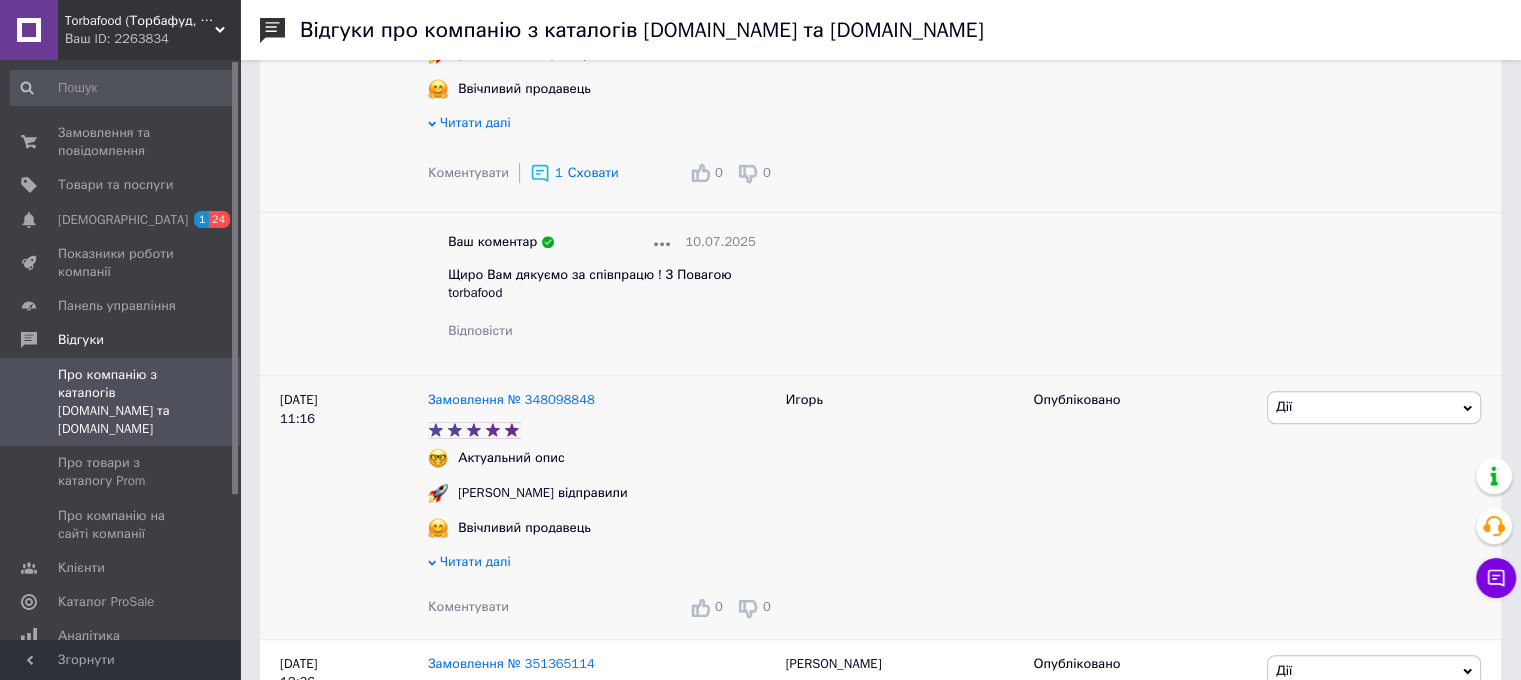 scroll, scrollTop: 1000, scrollLeft: 0, axis: vertical 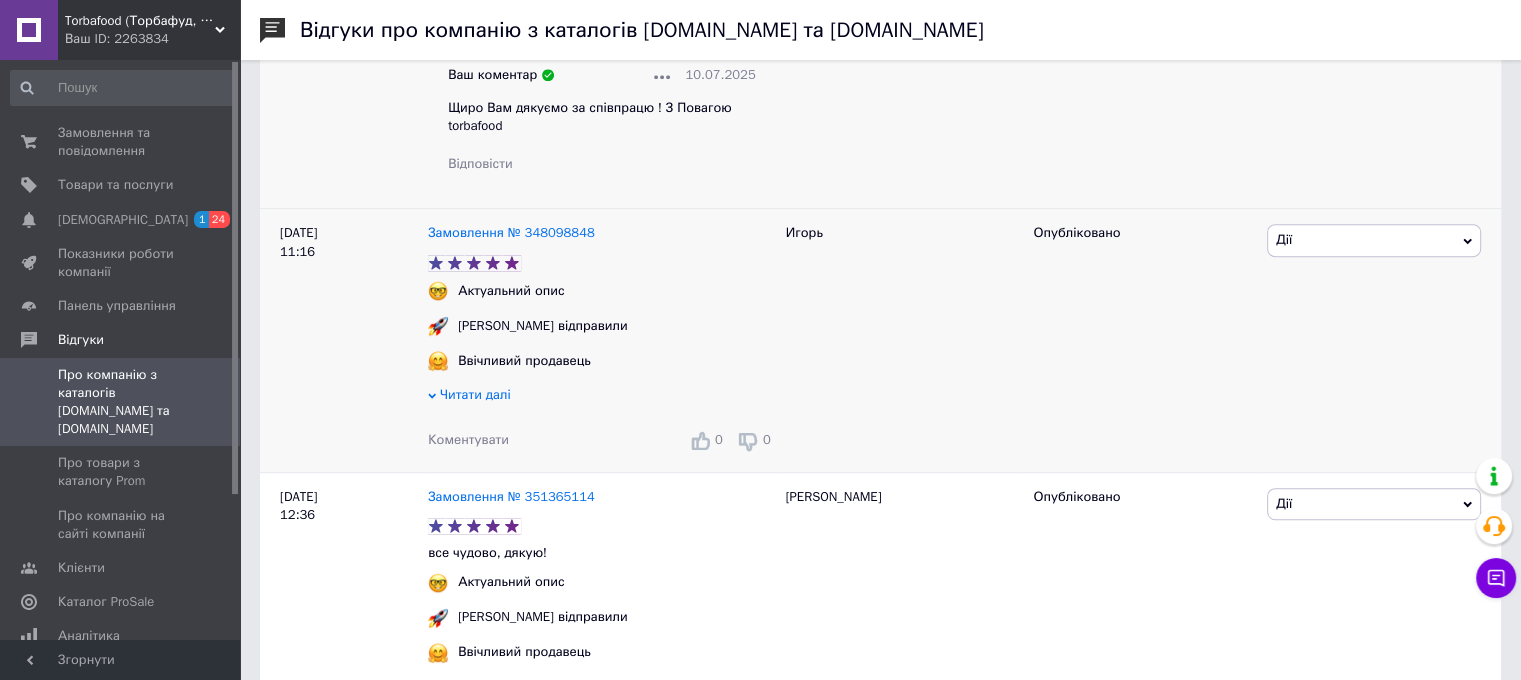 click on "Коментувати" at bounding box center (468, 439) 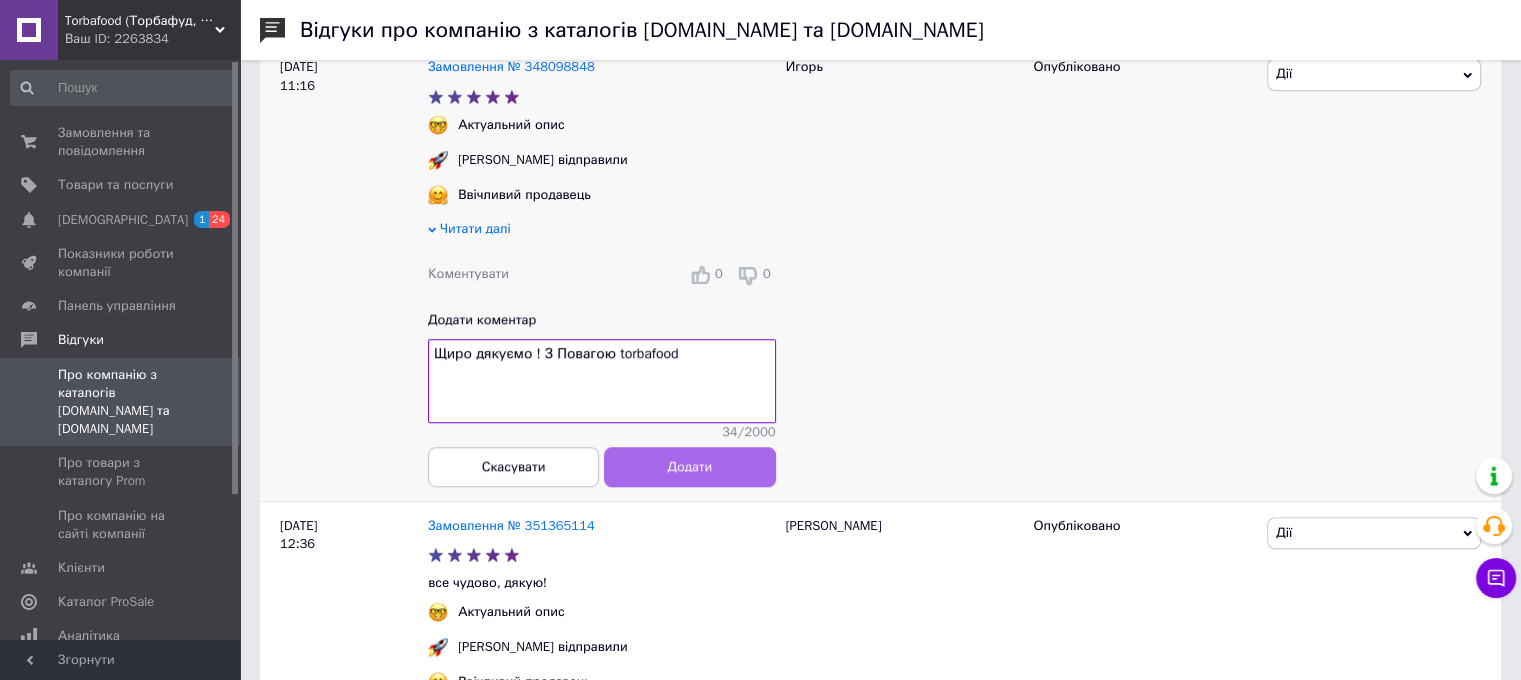 click on "Додати" at bounding box center (690, 466) 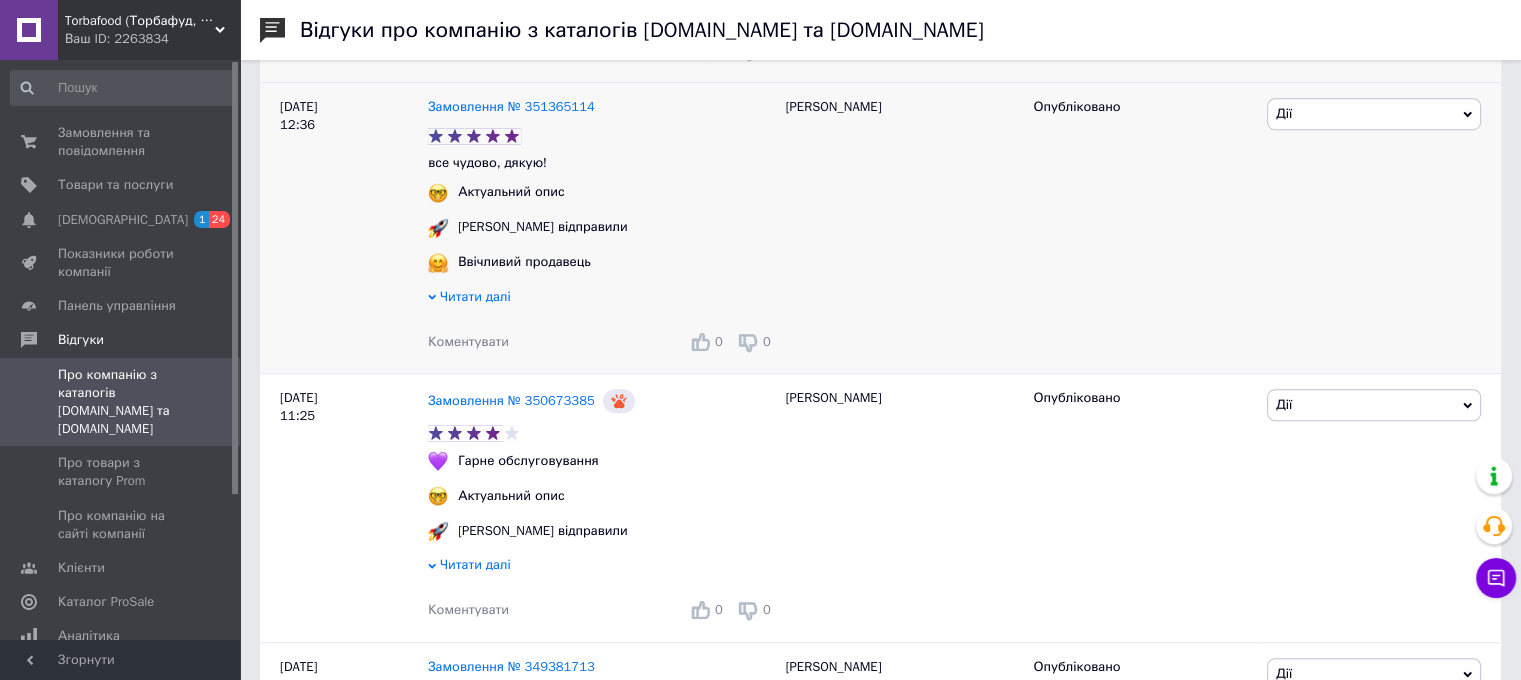 scroll, scrollTop: 1333, scrollLeft: 0, axis: vertical 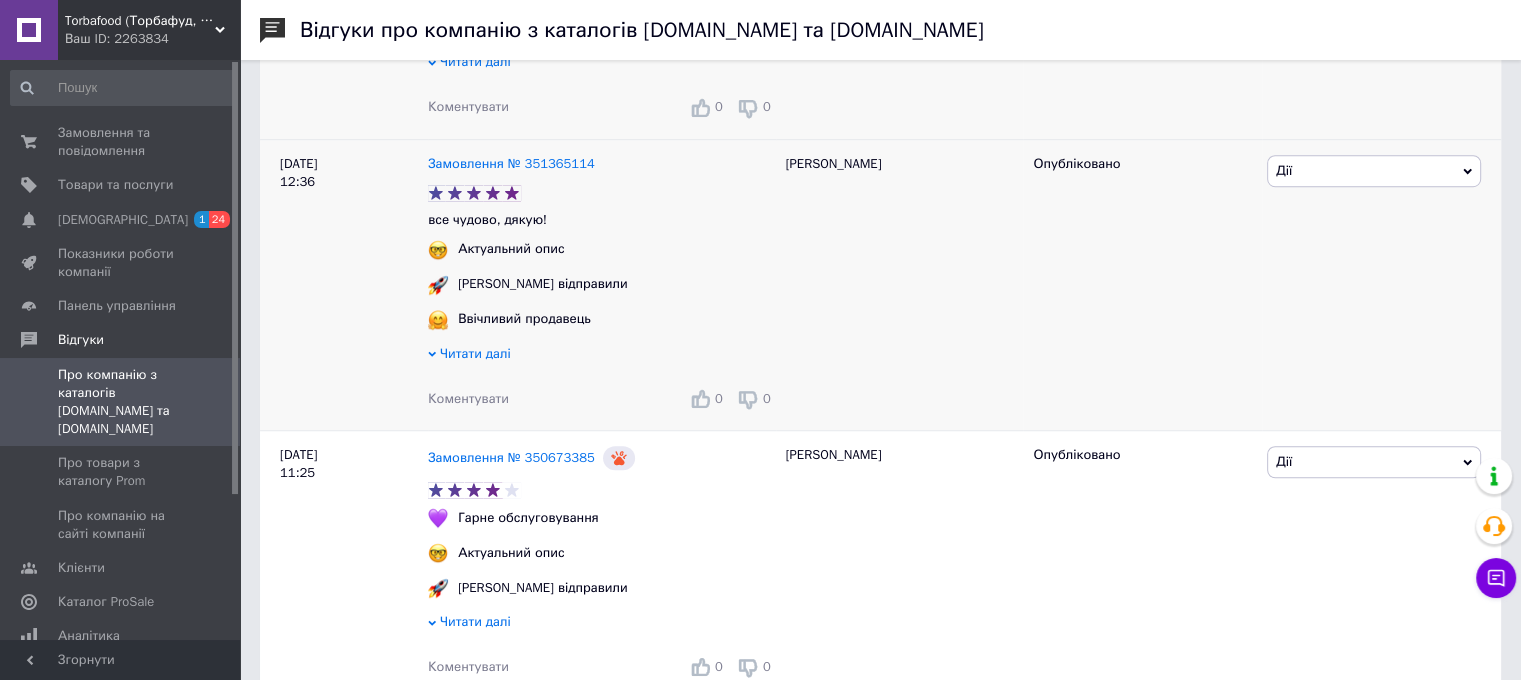 click on "Коментувати" at bounding box center [468, 398] 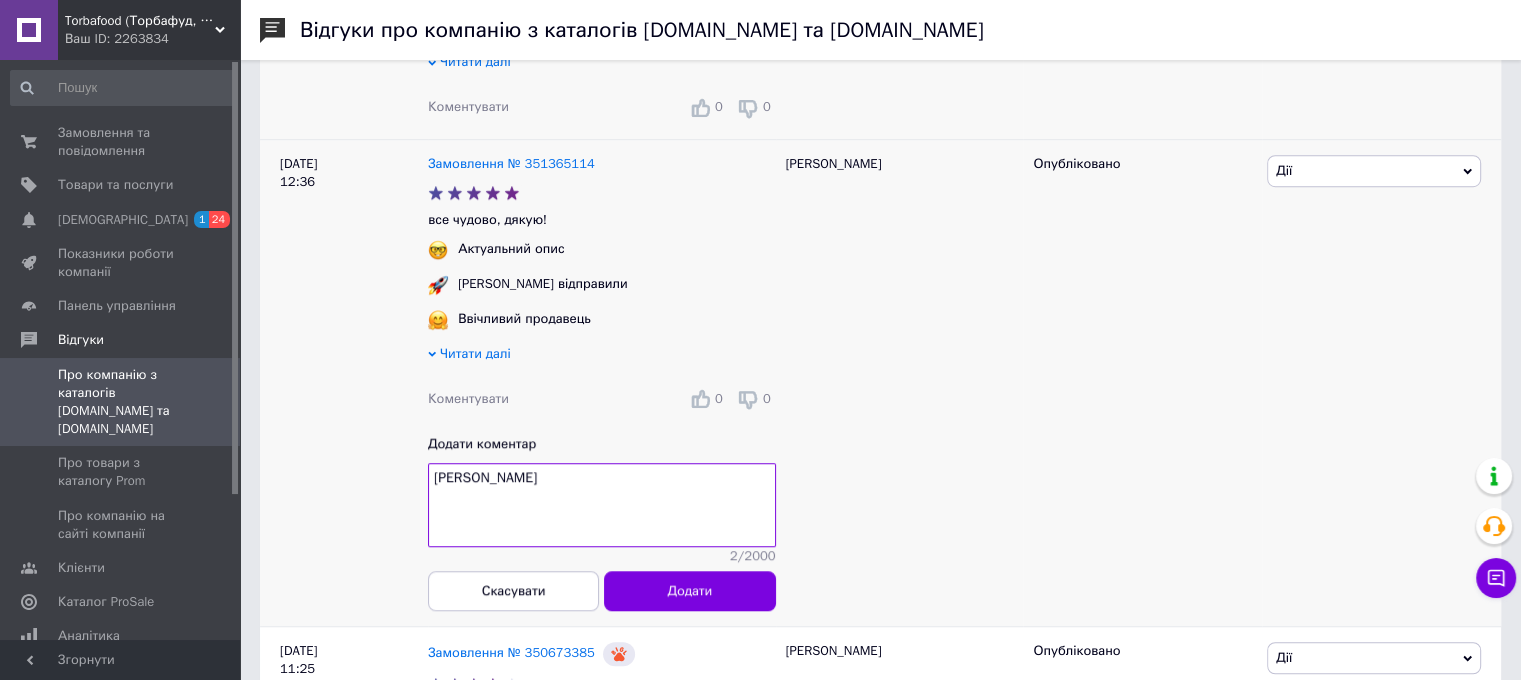 type on "М" 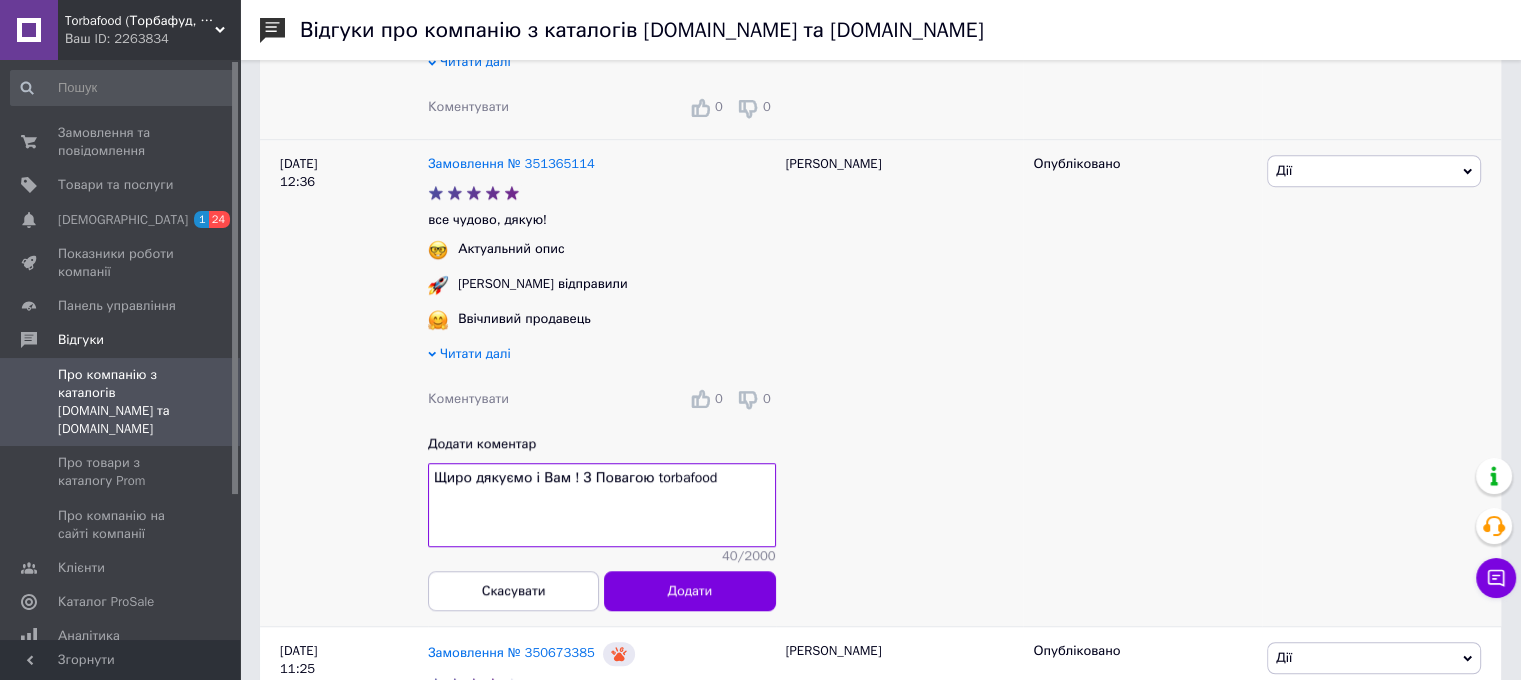 scroll, scrollTop: 1500, scrollLeft: 0, axis: vertical 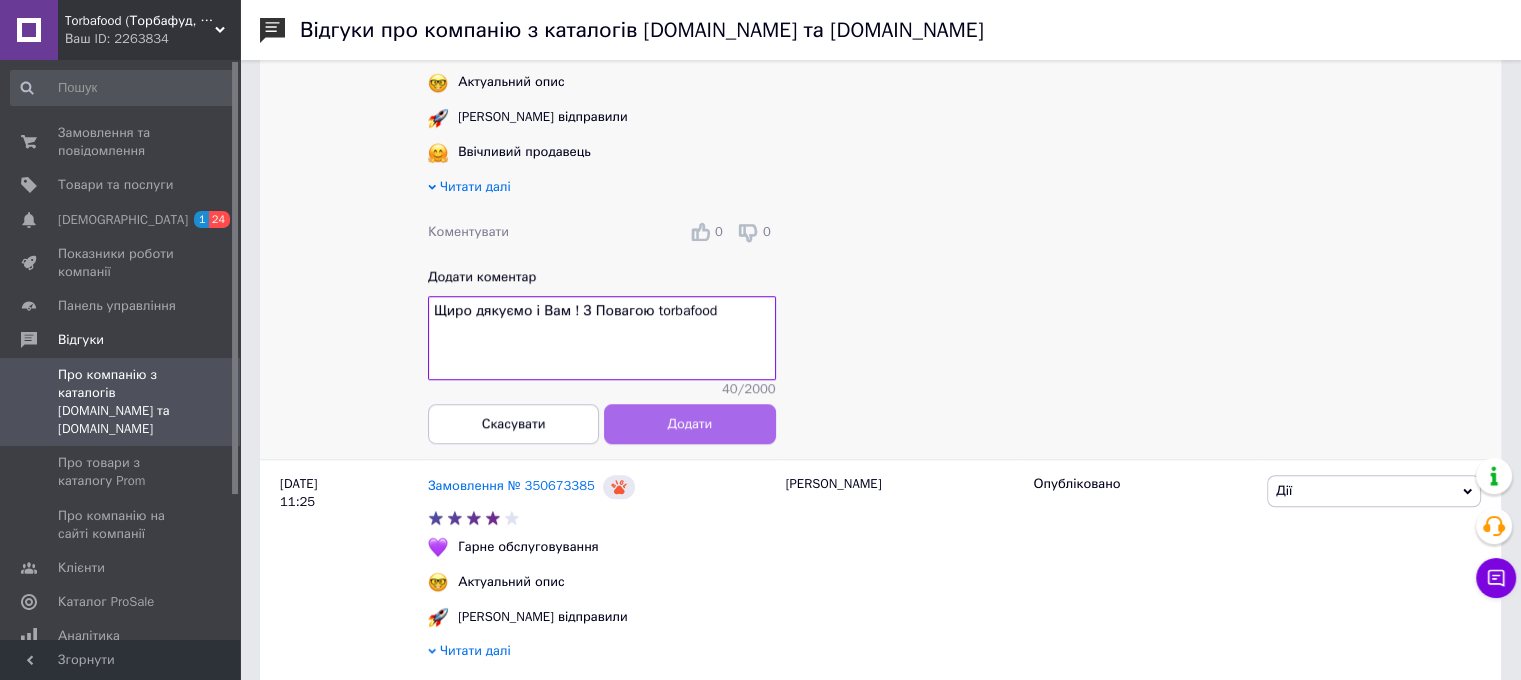 type on "Щиро дякуємо і Вам ! З Повагою torbafood" 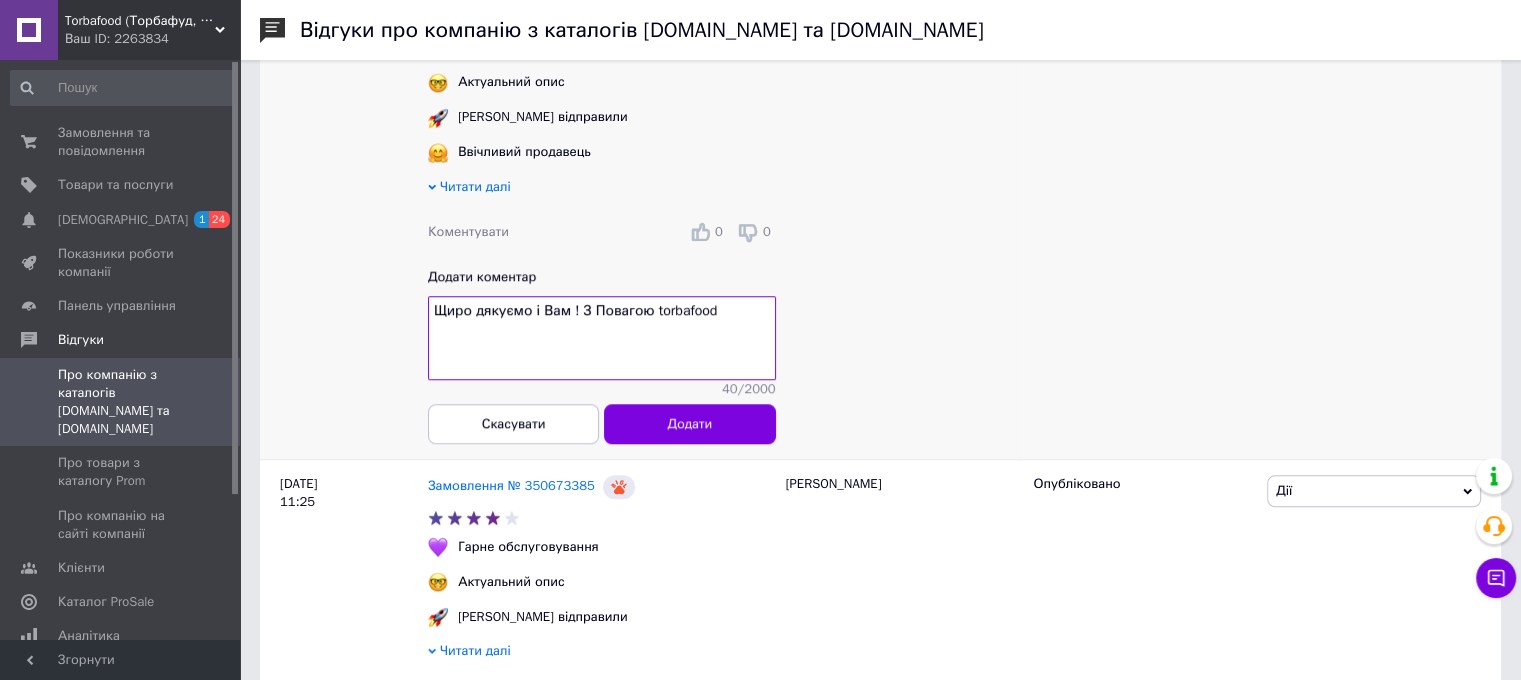 drag, startPoint x: 679, startPoint y: 439, endPoint x: 651, endPoint y: 461, distance: 35.608986 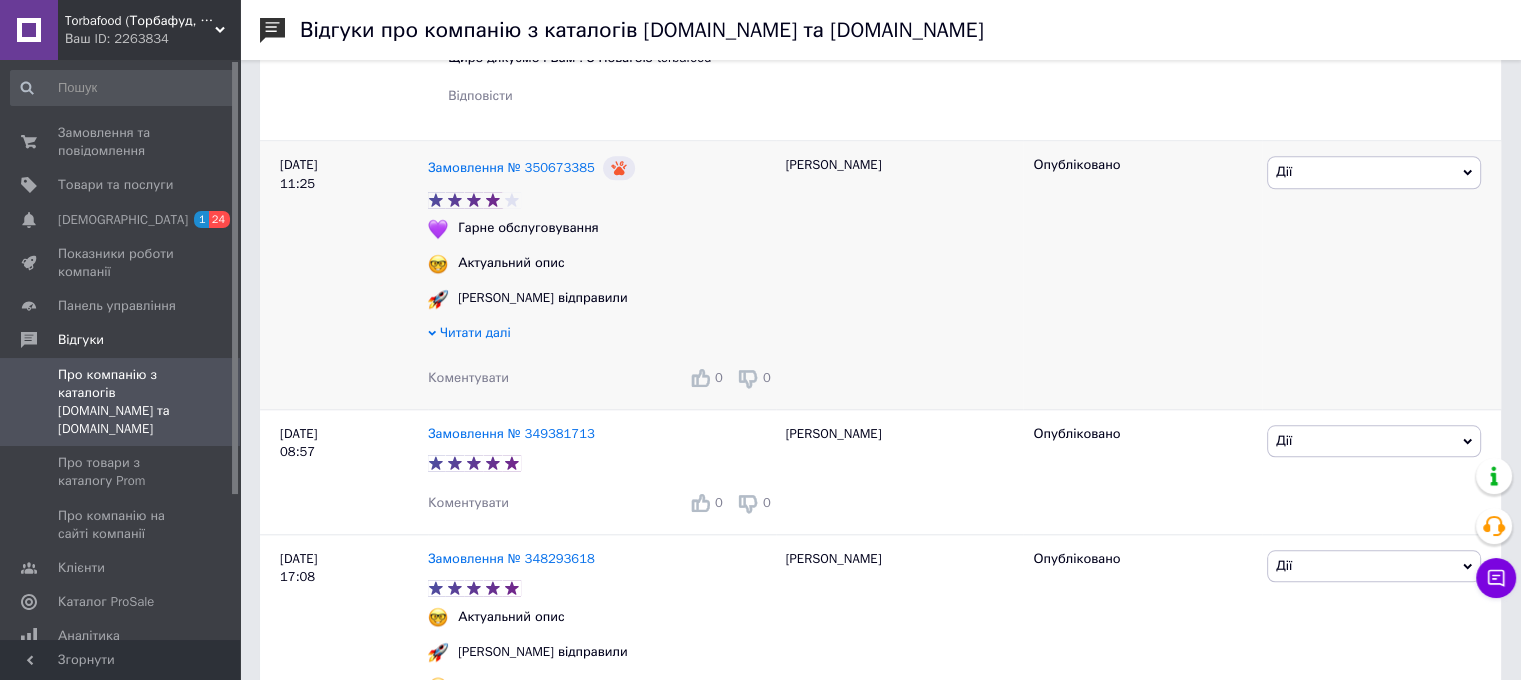 scroll, scrollTop: 1833, scrollLeft: 0, axis: vertical 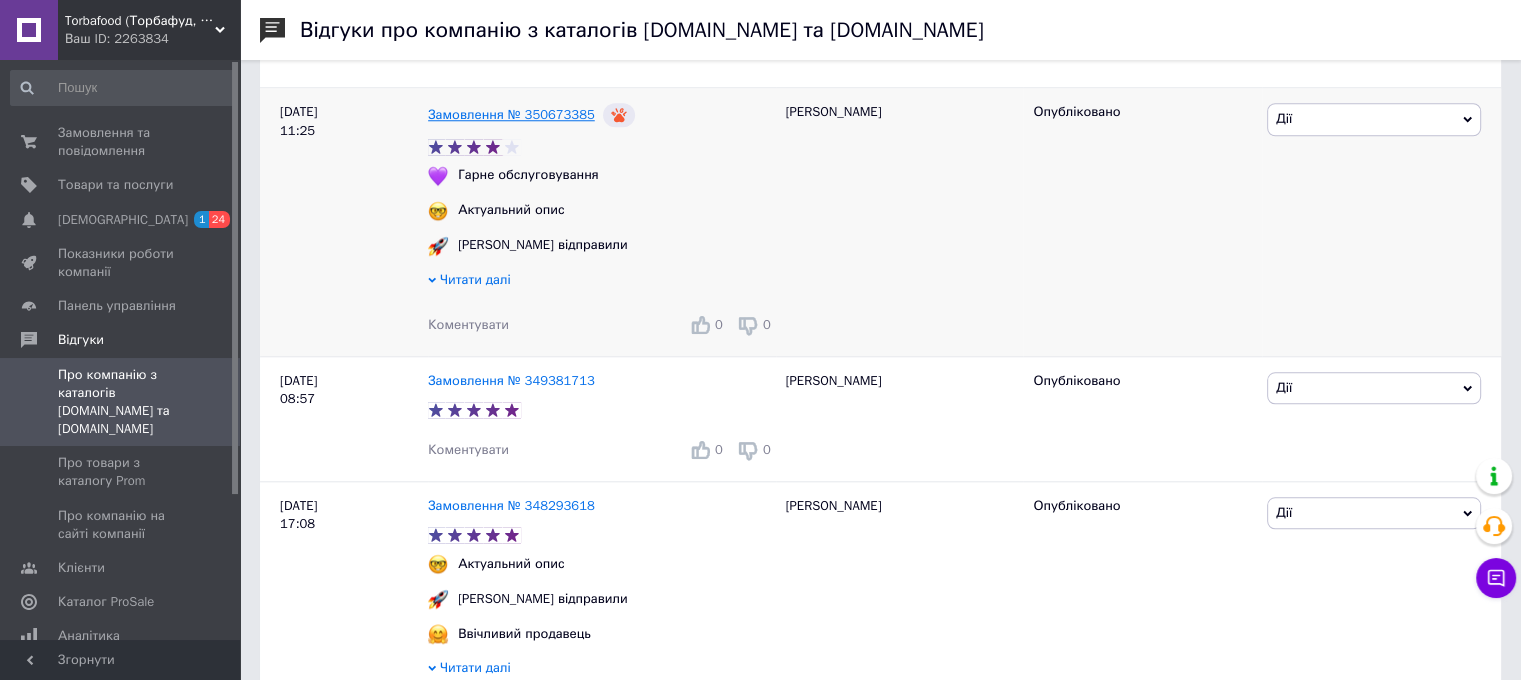click on "Замовлення № 350673385" at bounding box center (511, 114) 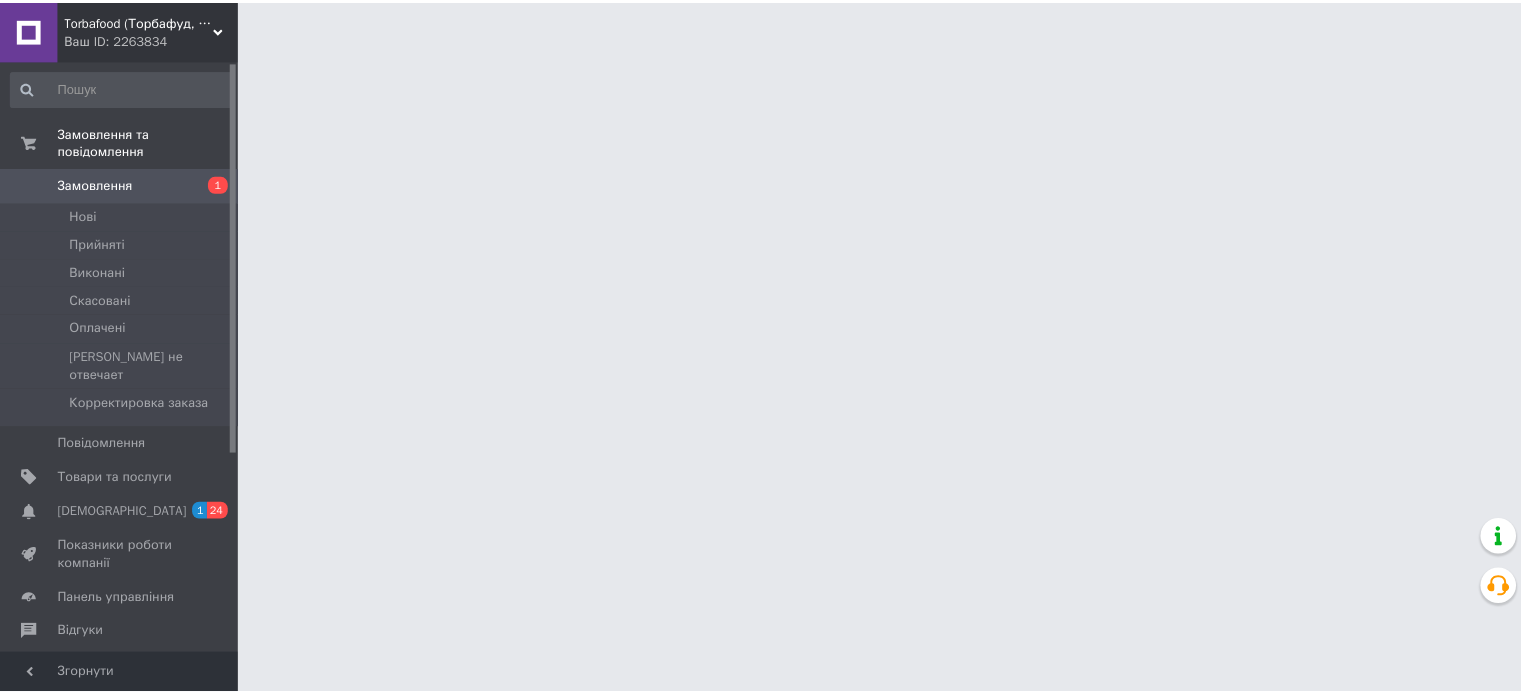 scroll, scrollTop: 0, scrollLeft: 0, axis: both 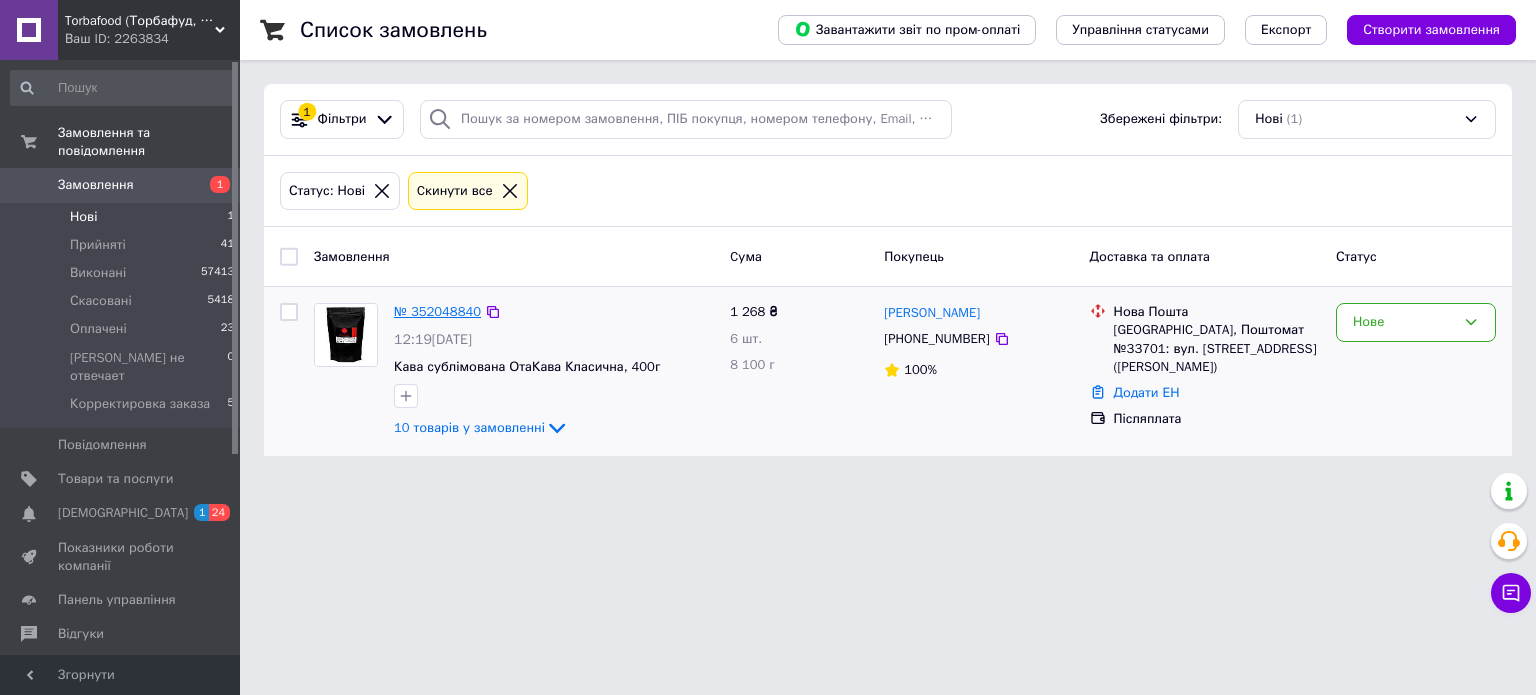 click on "№ 352048840" at bounding box center [437, 311] 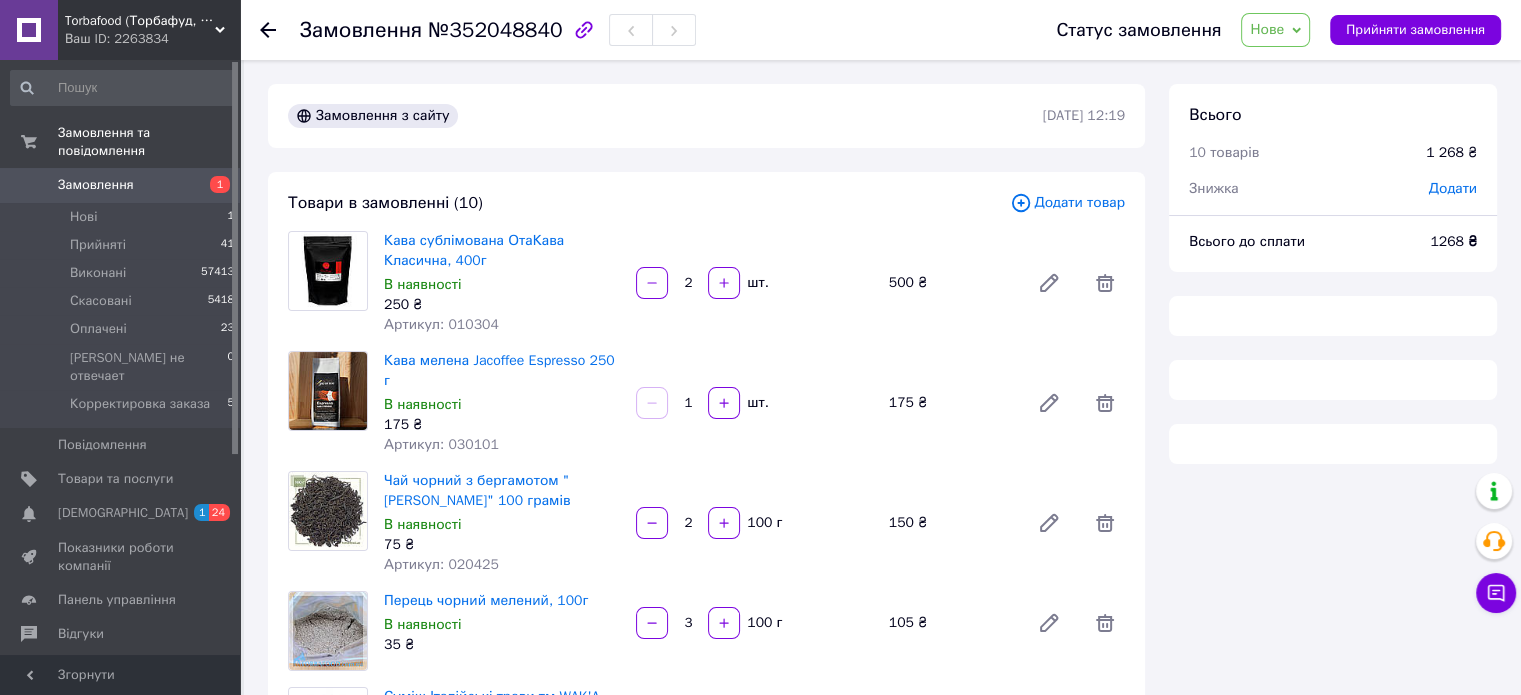 click on "Прийняти замовлення" at bounding box center [1415, 30] 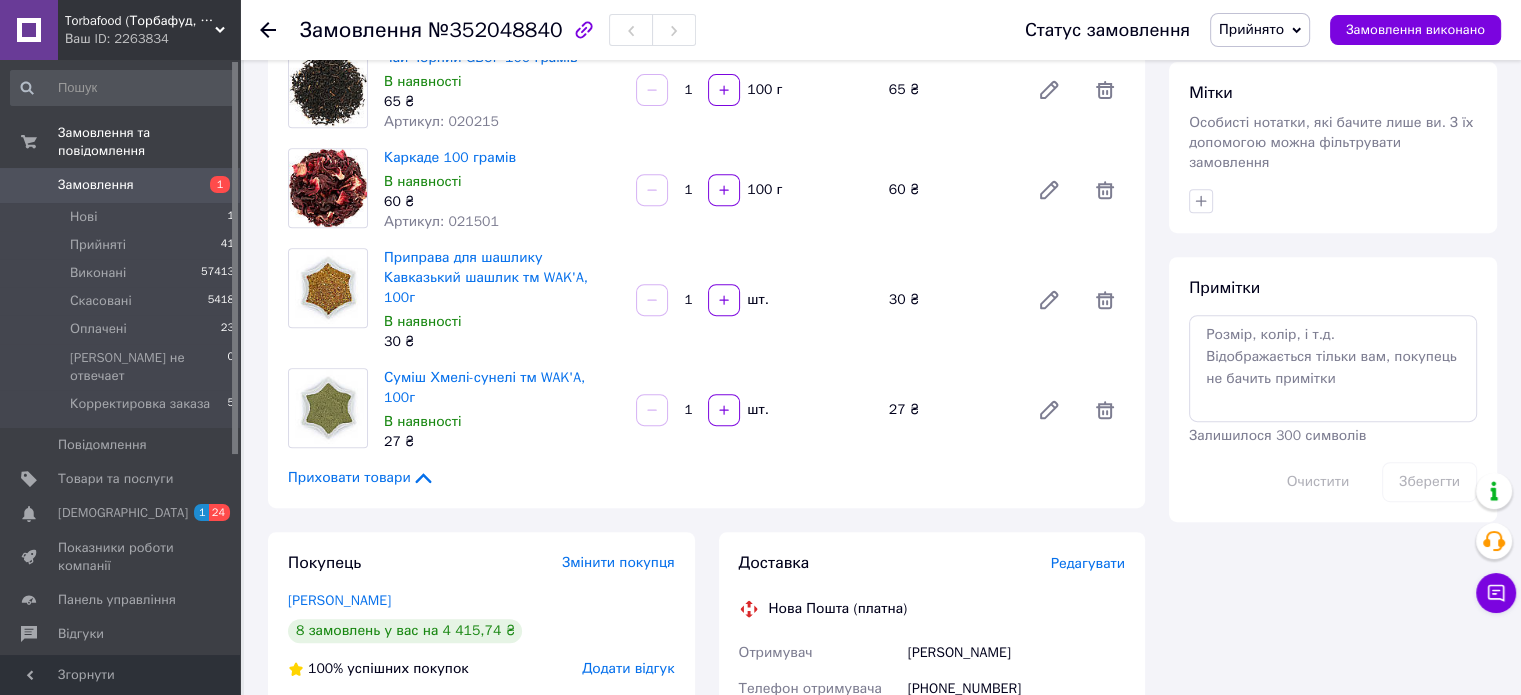 scroll, scrollTop: 1000, scrollLeft: 0, axis: vertical 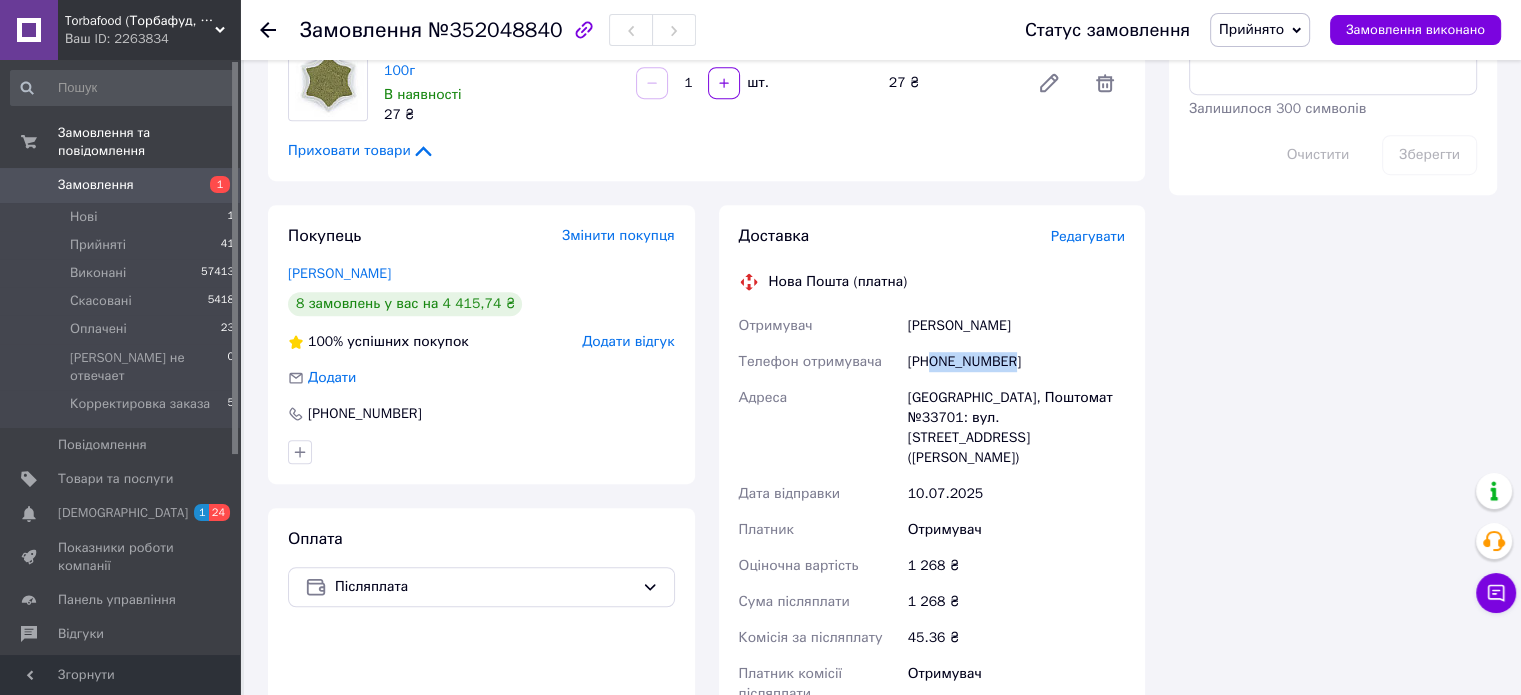 drag, startPoint x: 1024, startPoint y: 318, endPoint x: 931, endPoint y: 319, distance: 93.00538 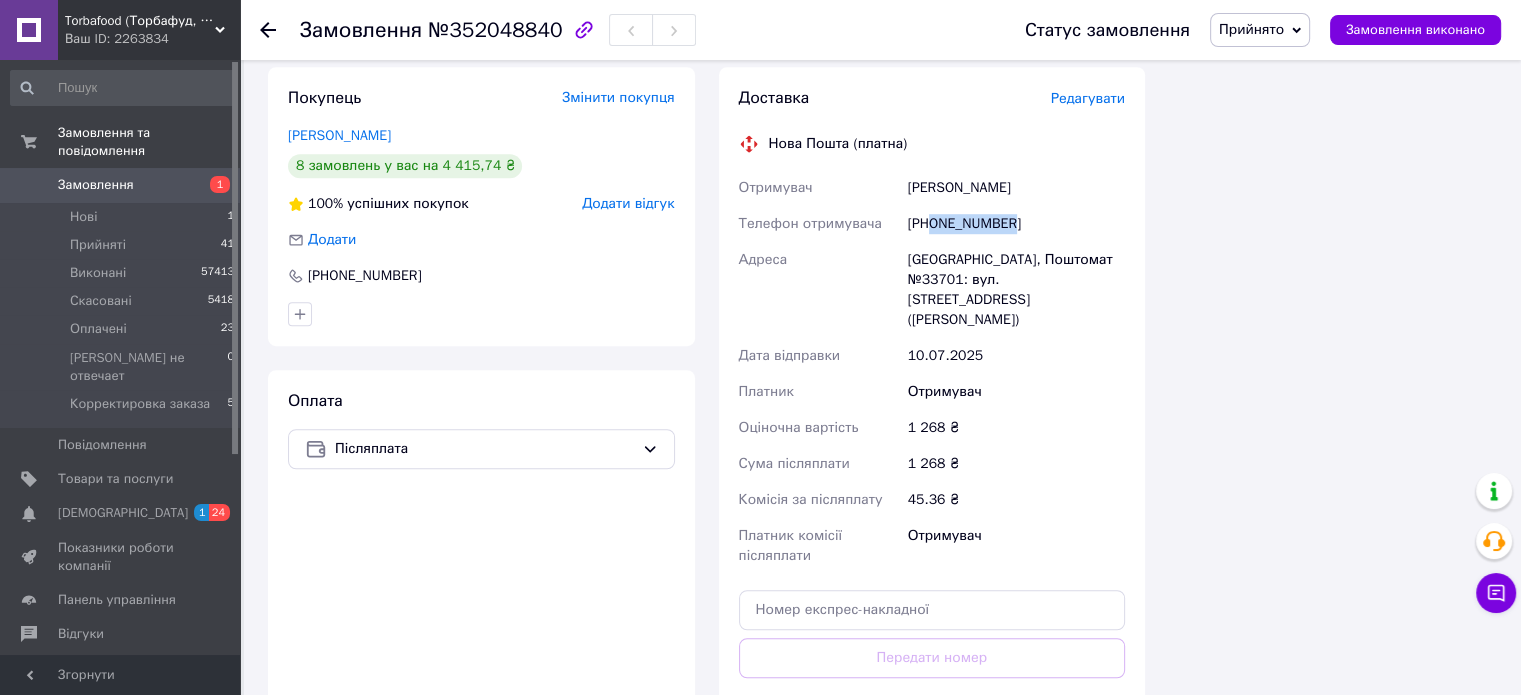 scroll, scrollTop: 1333, scrollLeft: 0, axis: vertical 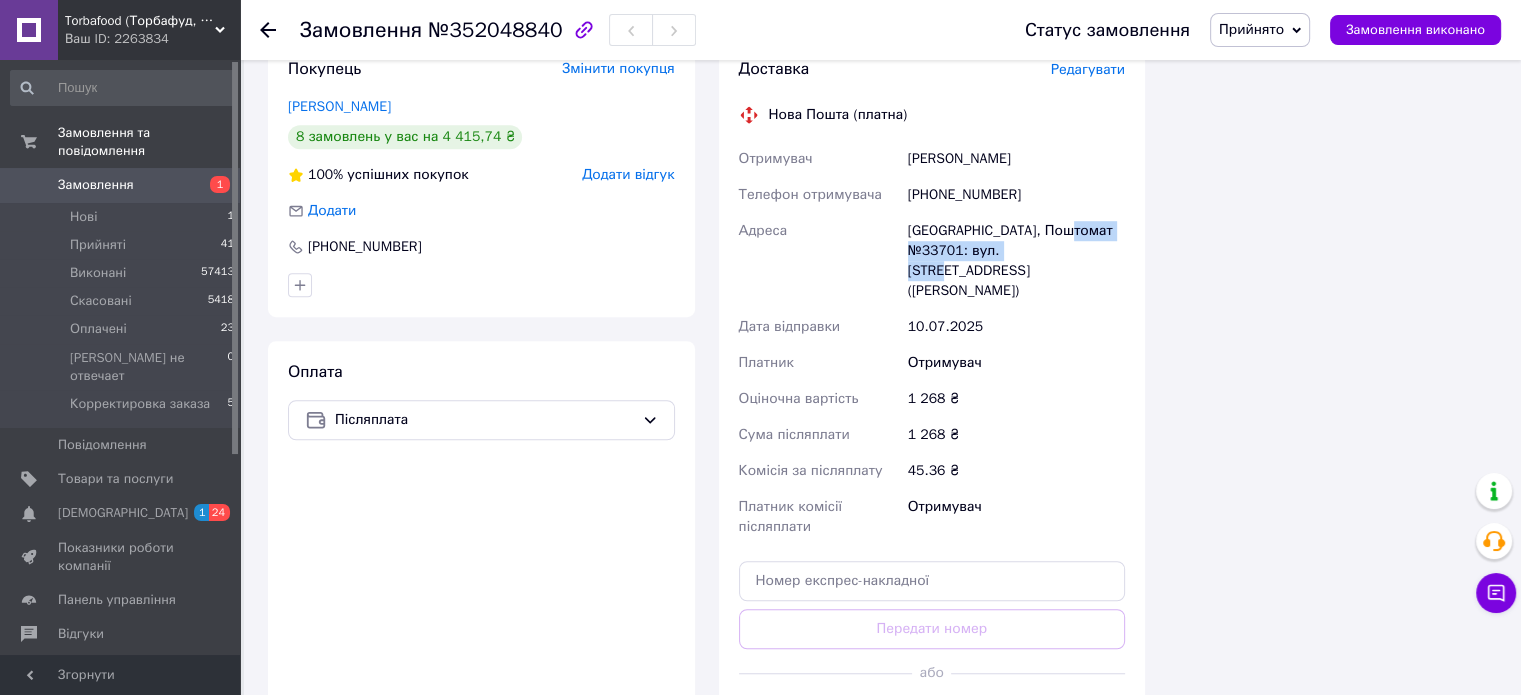 drag, startPoint x: 1068, startPoint y: 180, endPoint x: 1011, endPoint y: 204, distance: 61.846584 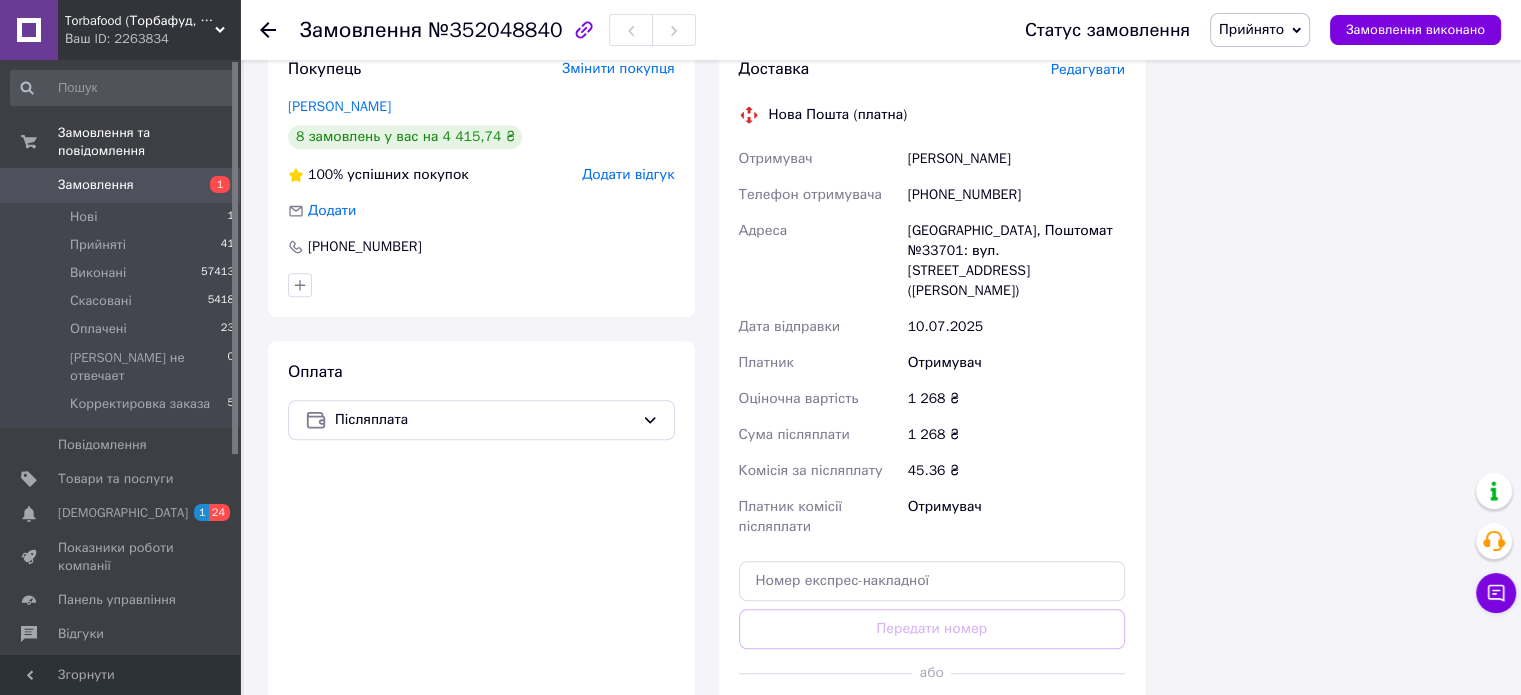 click 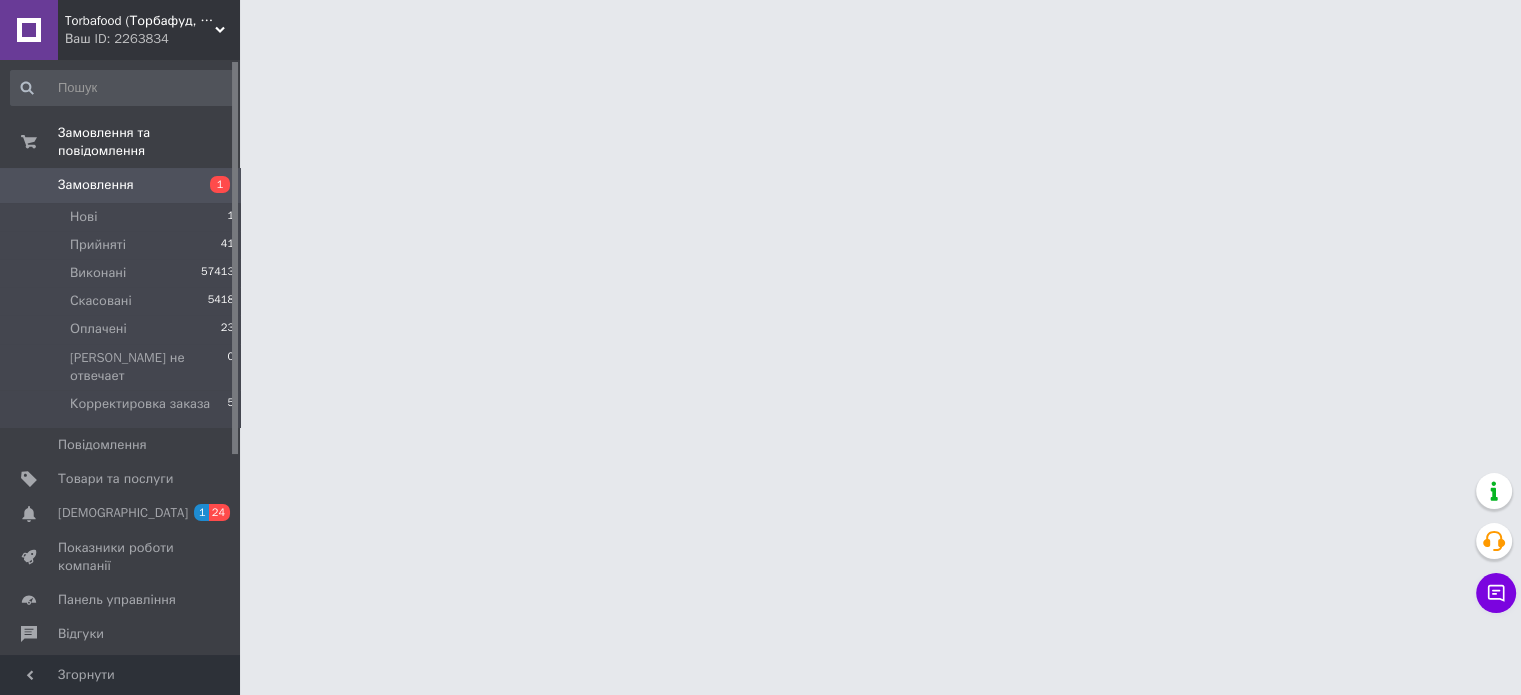 scroll, scrollTop: 0, scrollLeft: 0, axis: both 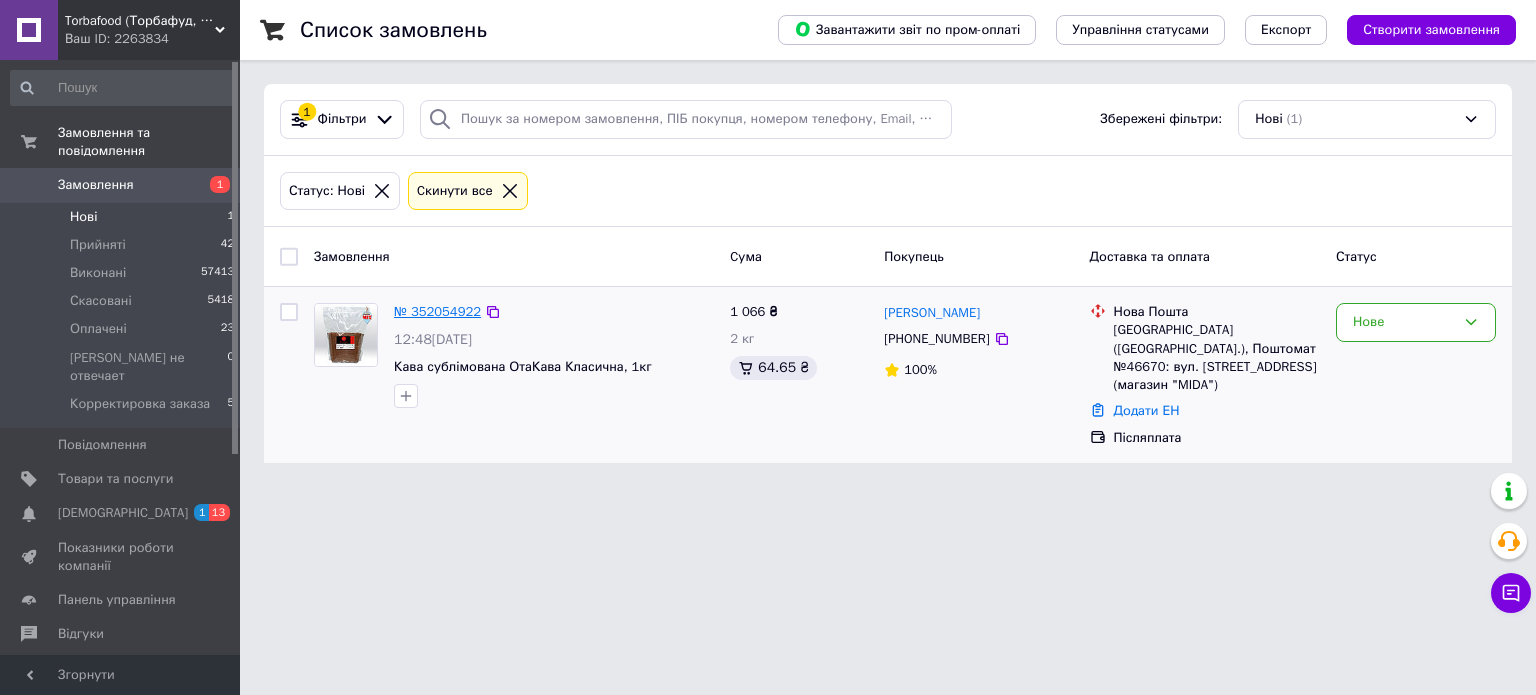 click on "№ 352054922" at bounding box center (437, 311) 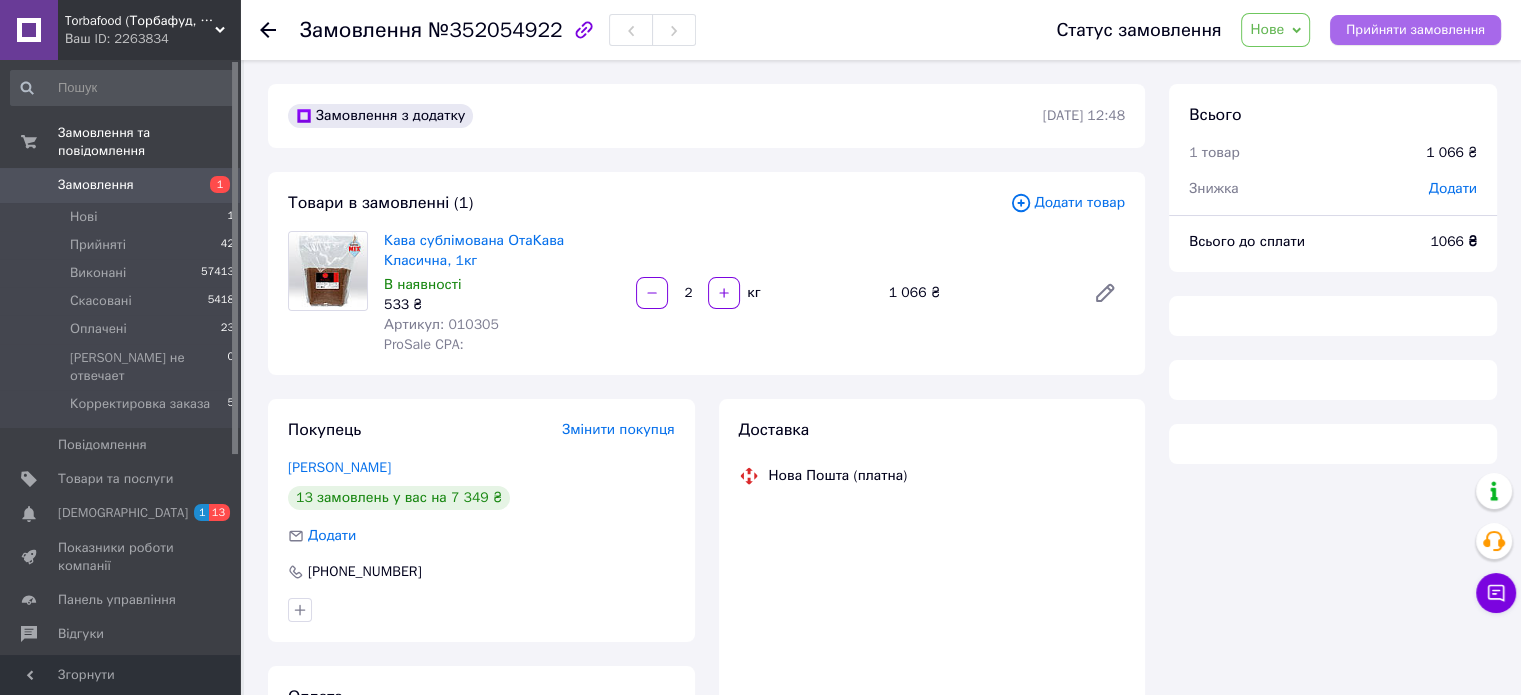 click on "Прийняти замовлення" at bounding box center [1415, 30] 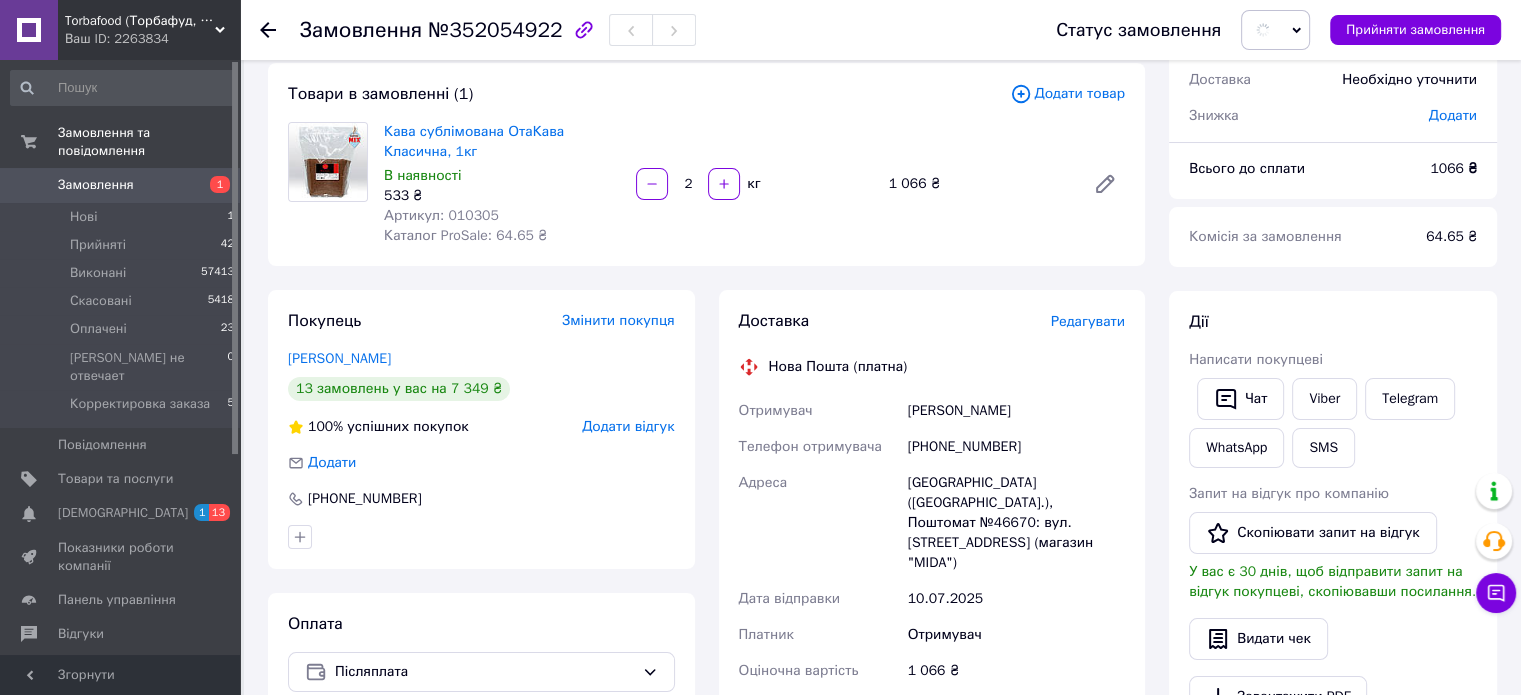 scroll, scrollTop: 333, scrollLeft: 0, axis: vertical 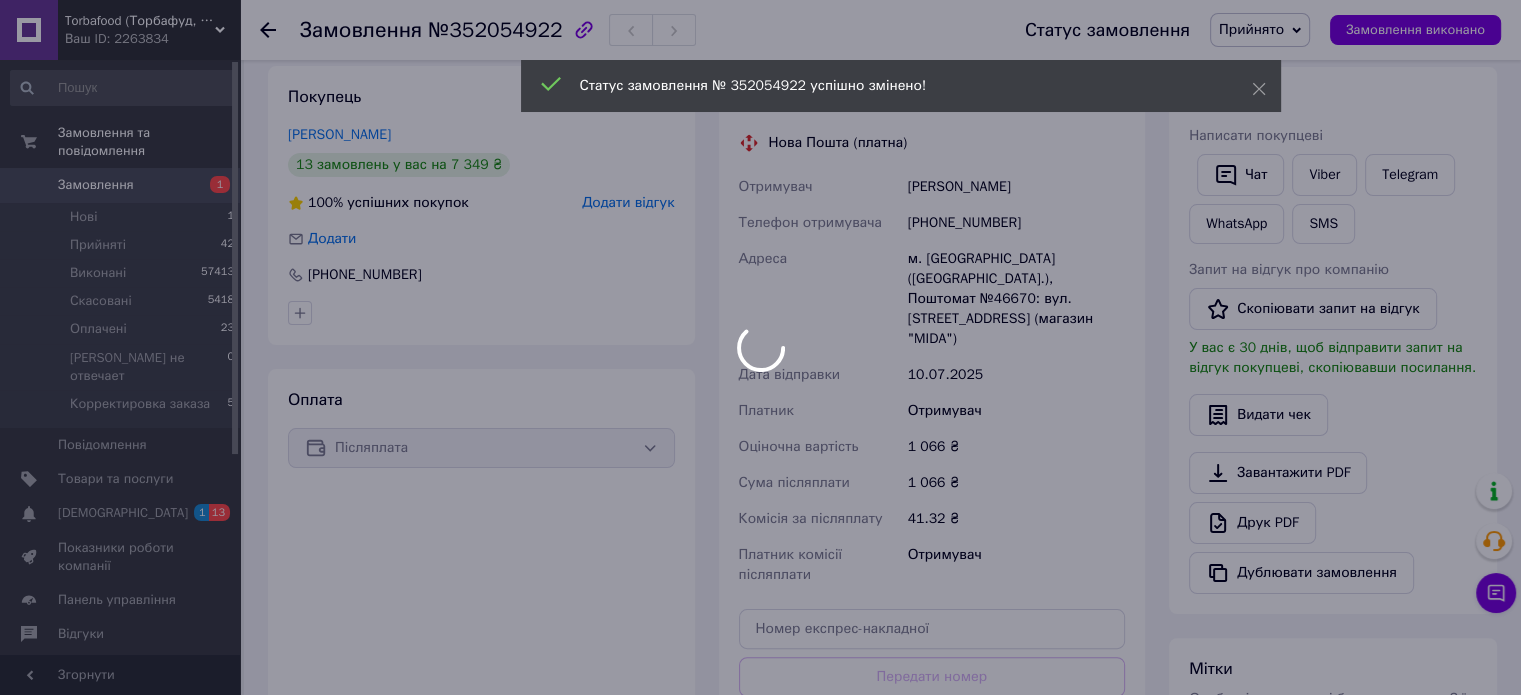 drag, startPoint x: 1028, startPoint y: 210, endPoint x: 940, endPoint y: 233, distance: 90.95603 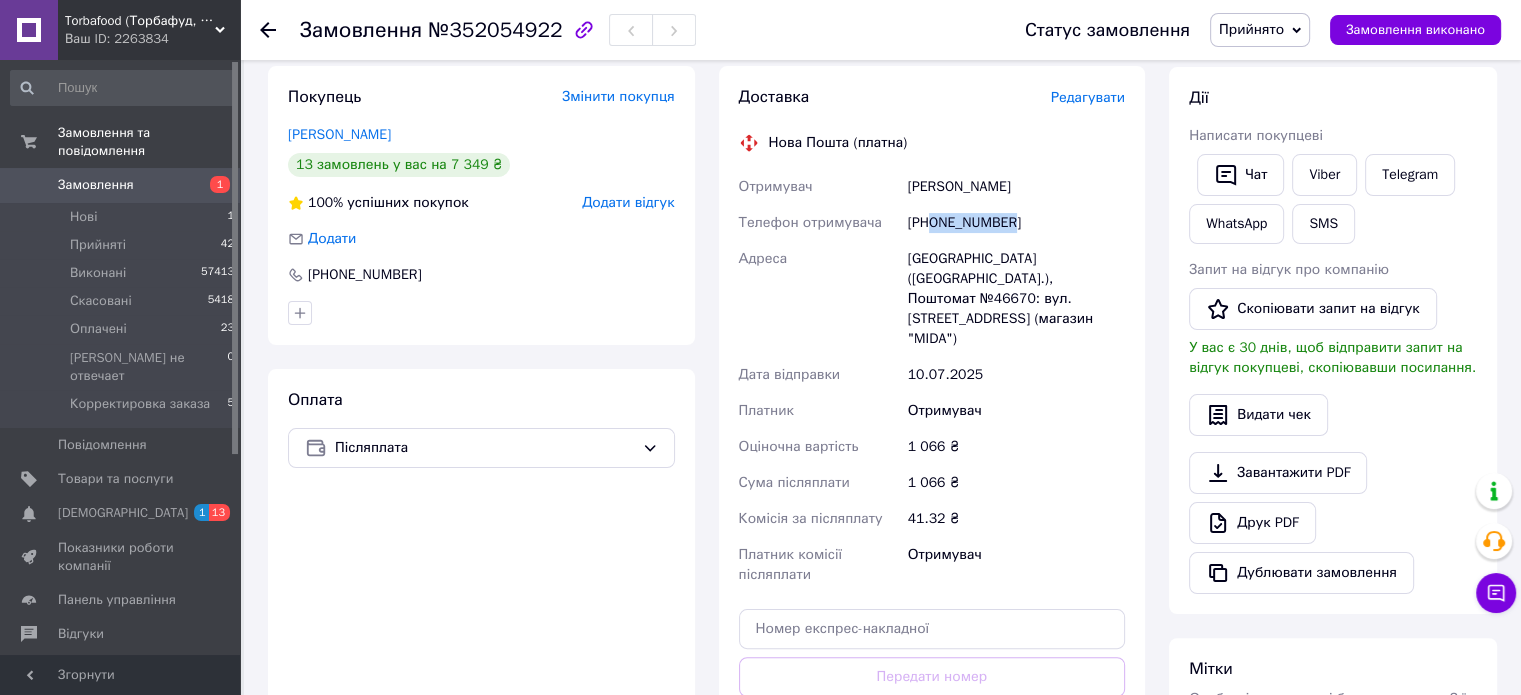 drag, startPoint x: 1037, startPoint y: 223, endPoint x: 932, endPoint y: 233, distance: 105.47511 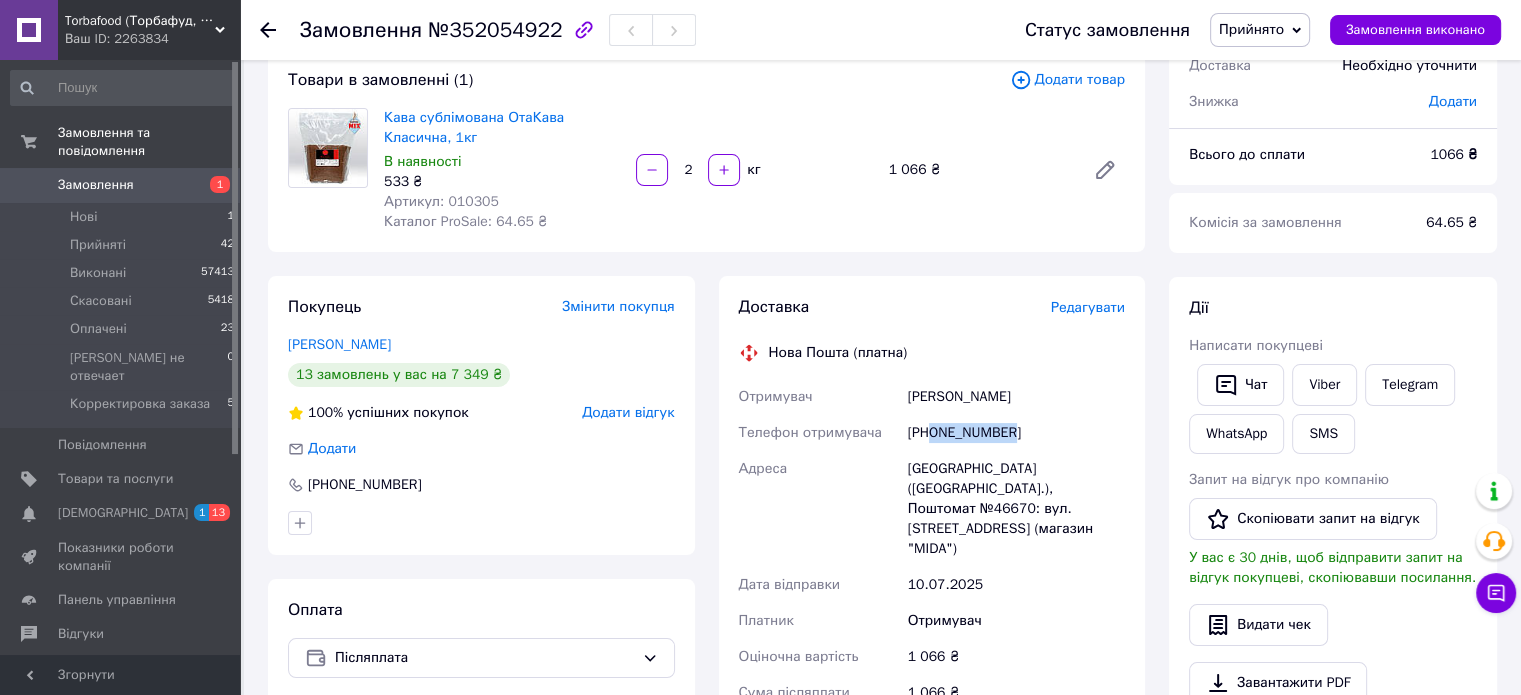 scroll, scrollTop: 333, scrollLeft: 0, axis: vertical 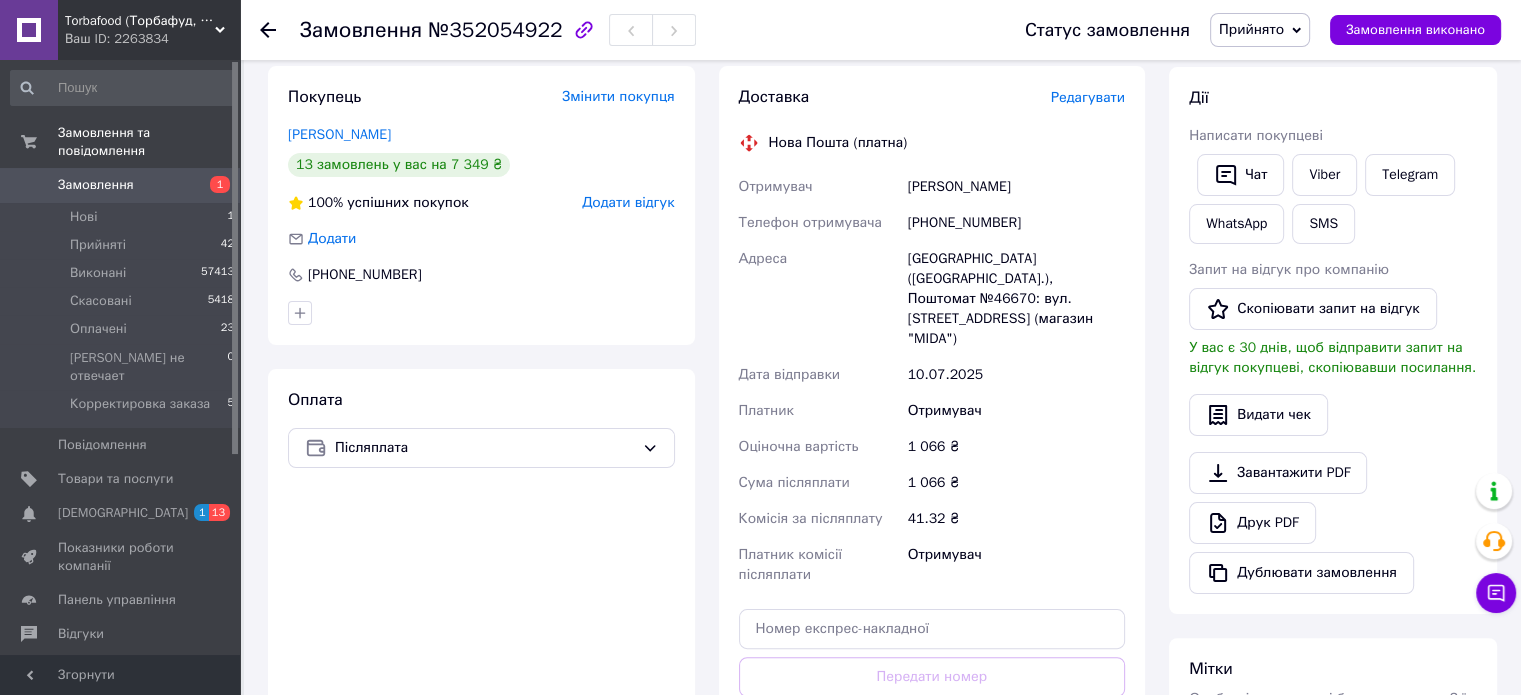 click 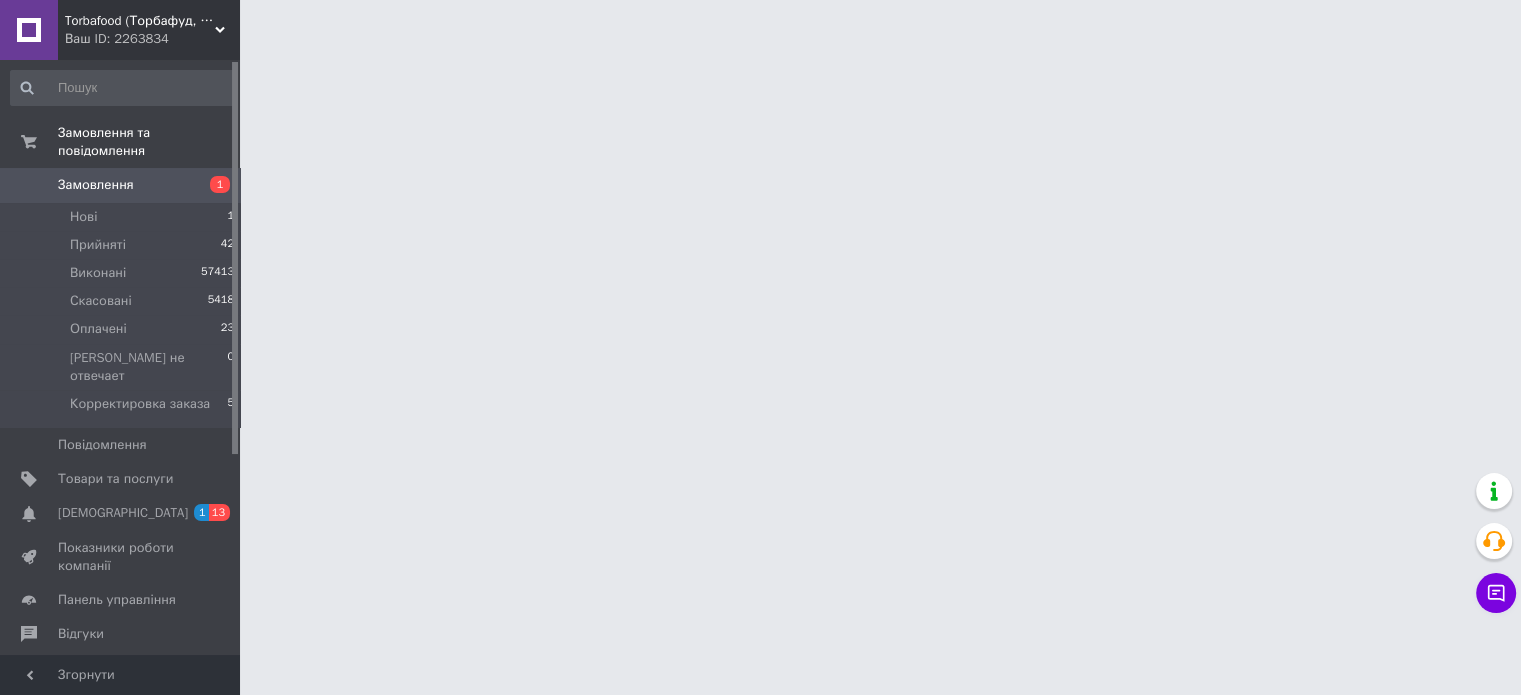 scroll, scrollTop: 0, scrollLeft: 0, axis: both 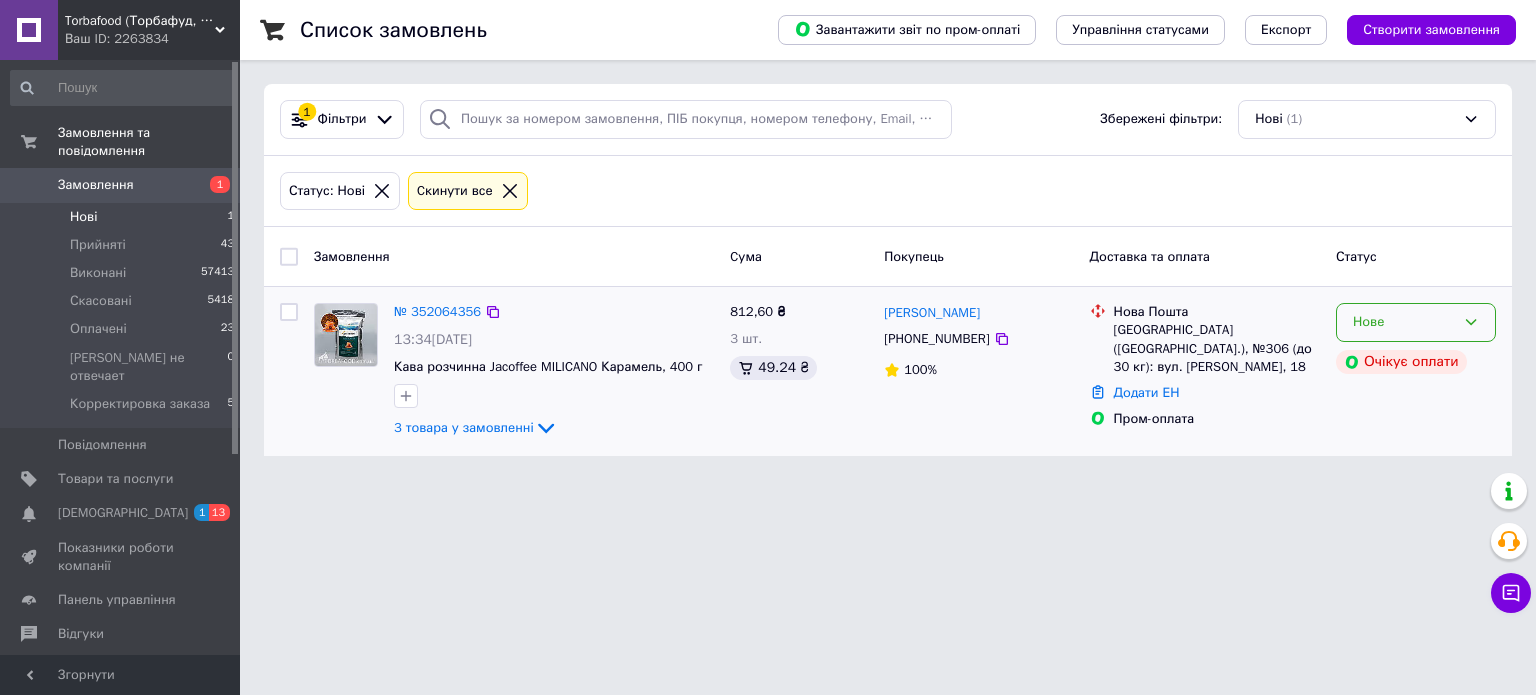 click 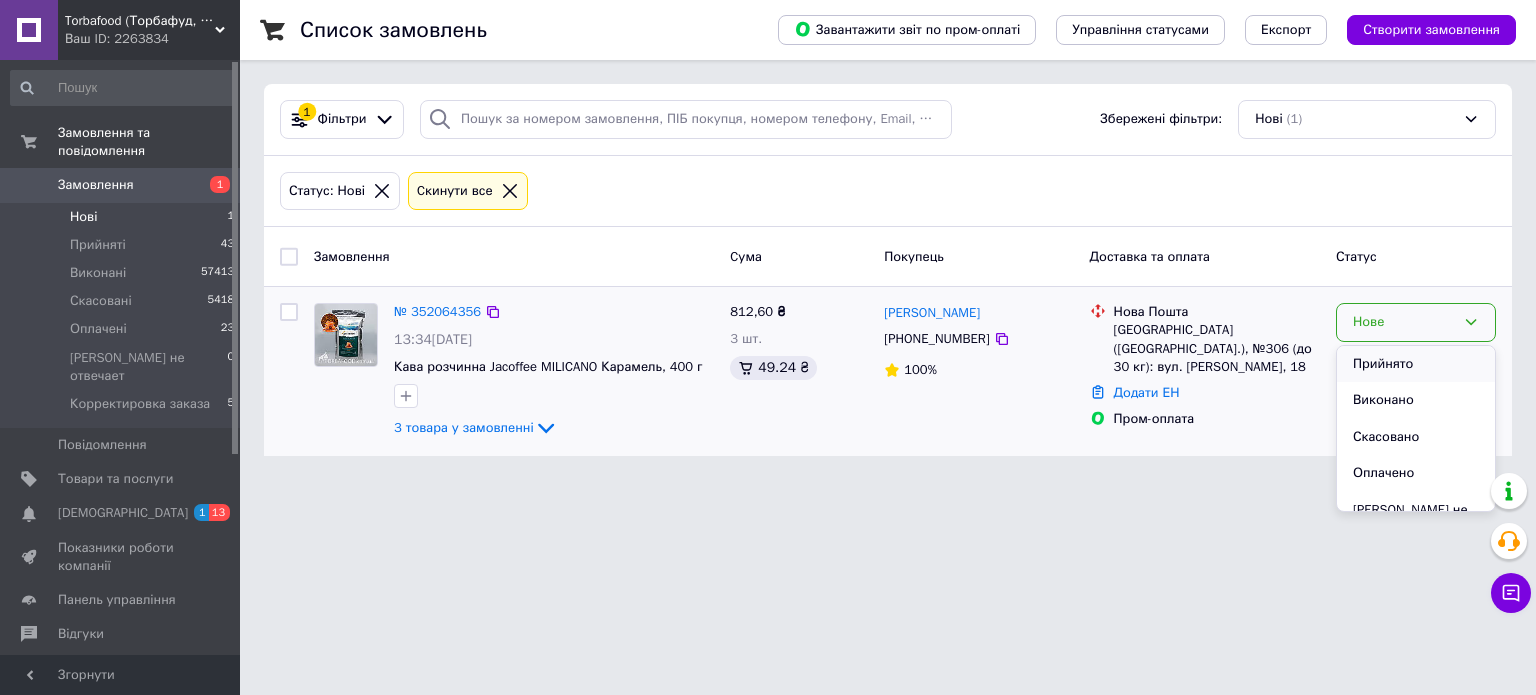 click on "Прийнято" at bounding box center [1416, 364] 